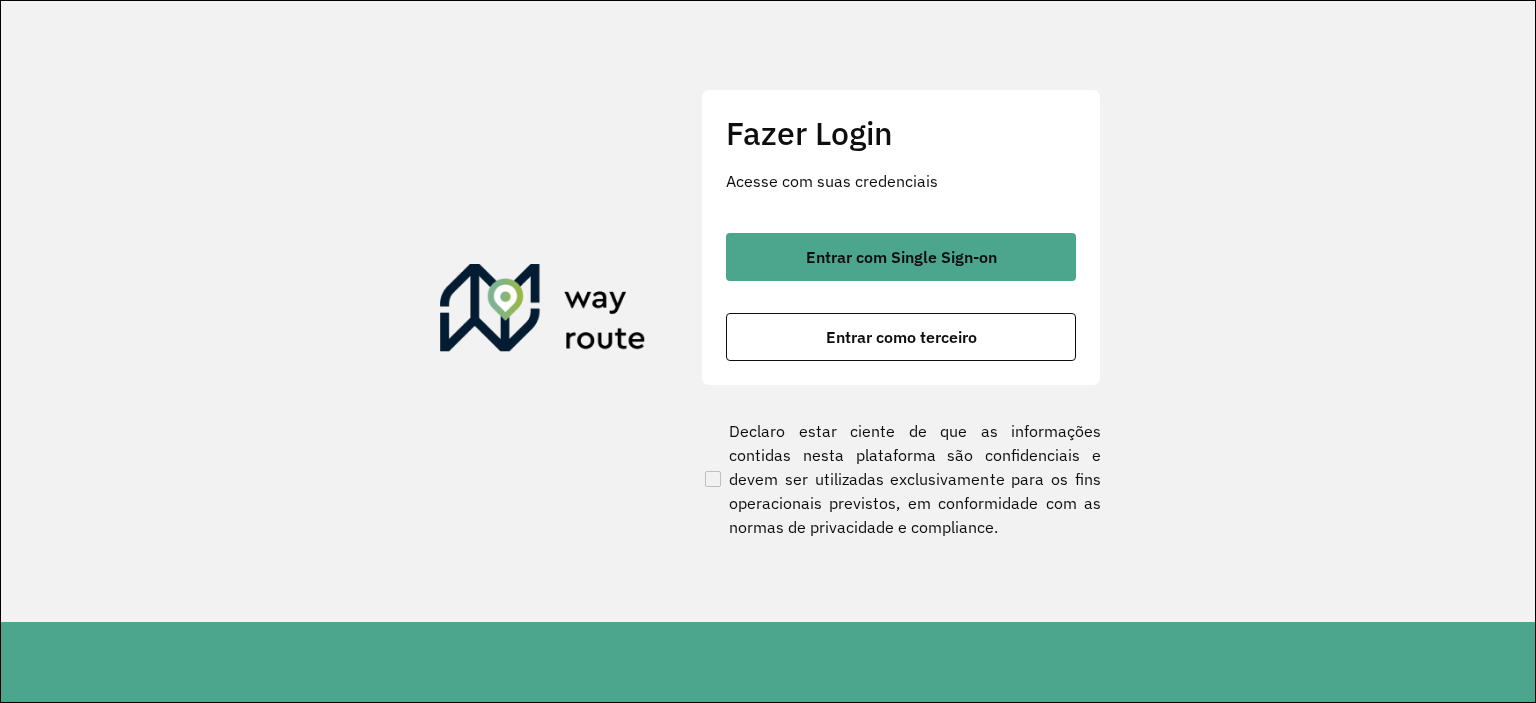 scroll, scrollTop: 0, scrollLeft: 0, axis: both 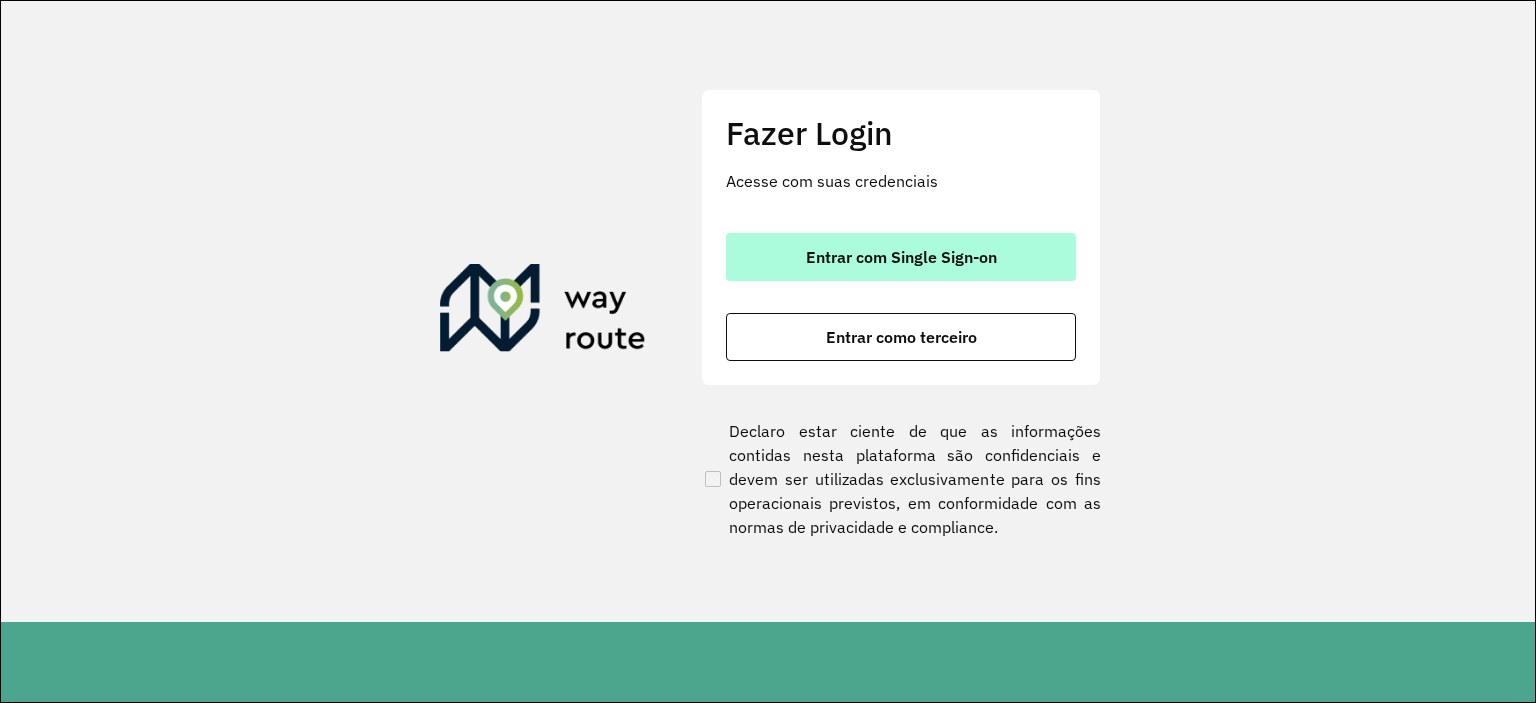 click on "Entrar com Single Sign-on" at bounding box center (901, 257) 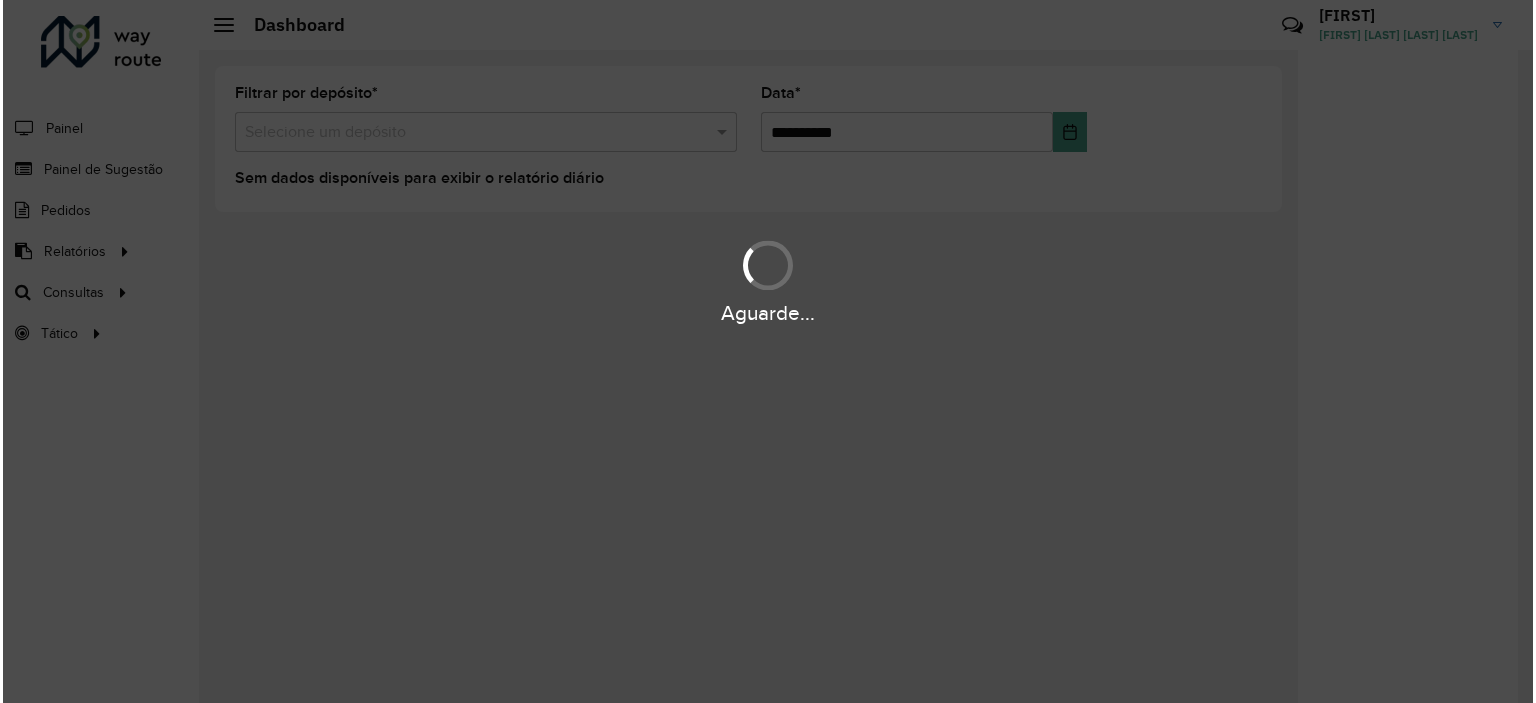 scroll, scrollTop: 0, scrollLeft: 0, axis: both 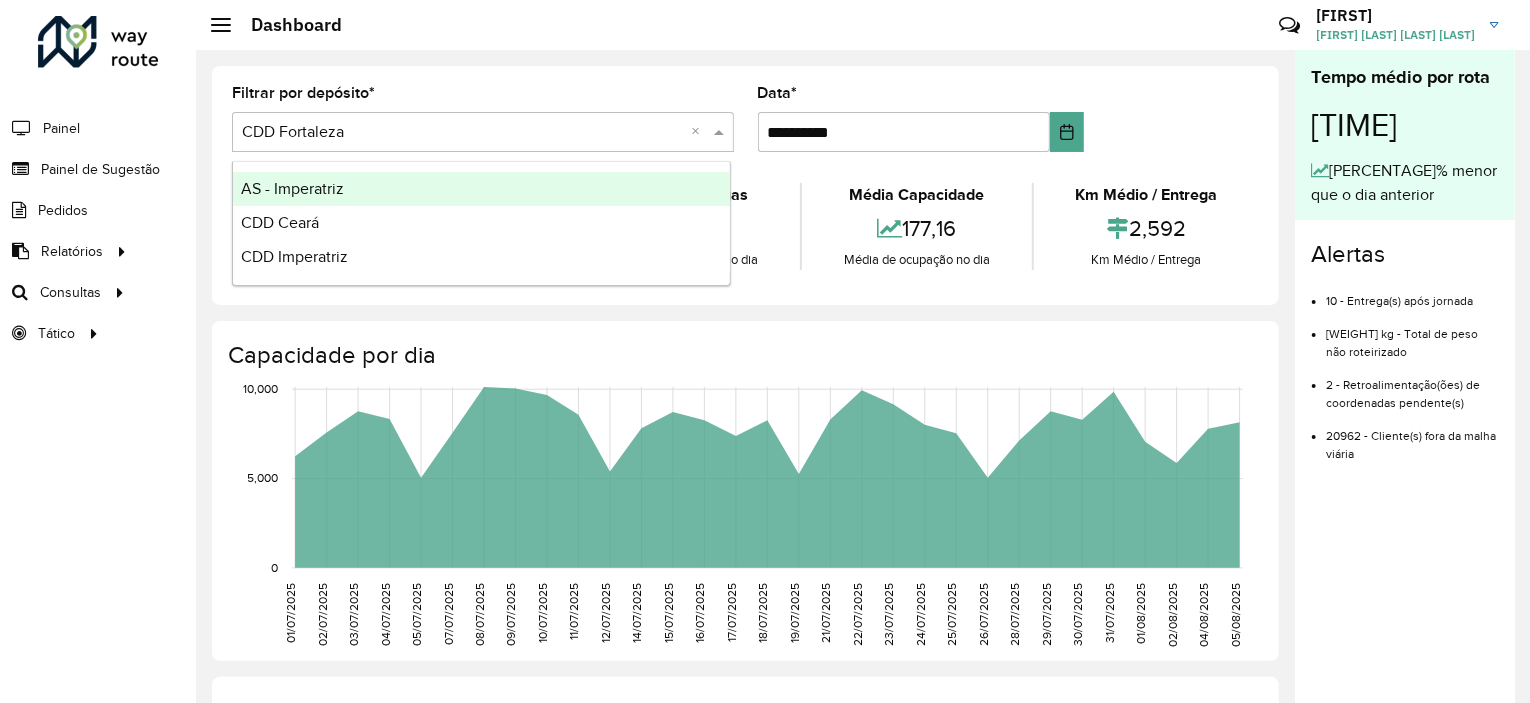 click at bounding box center [721, 132] 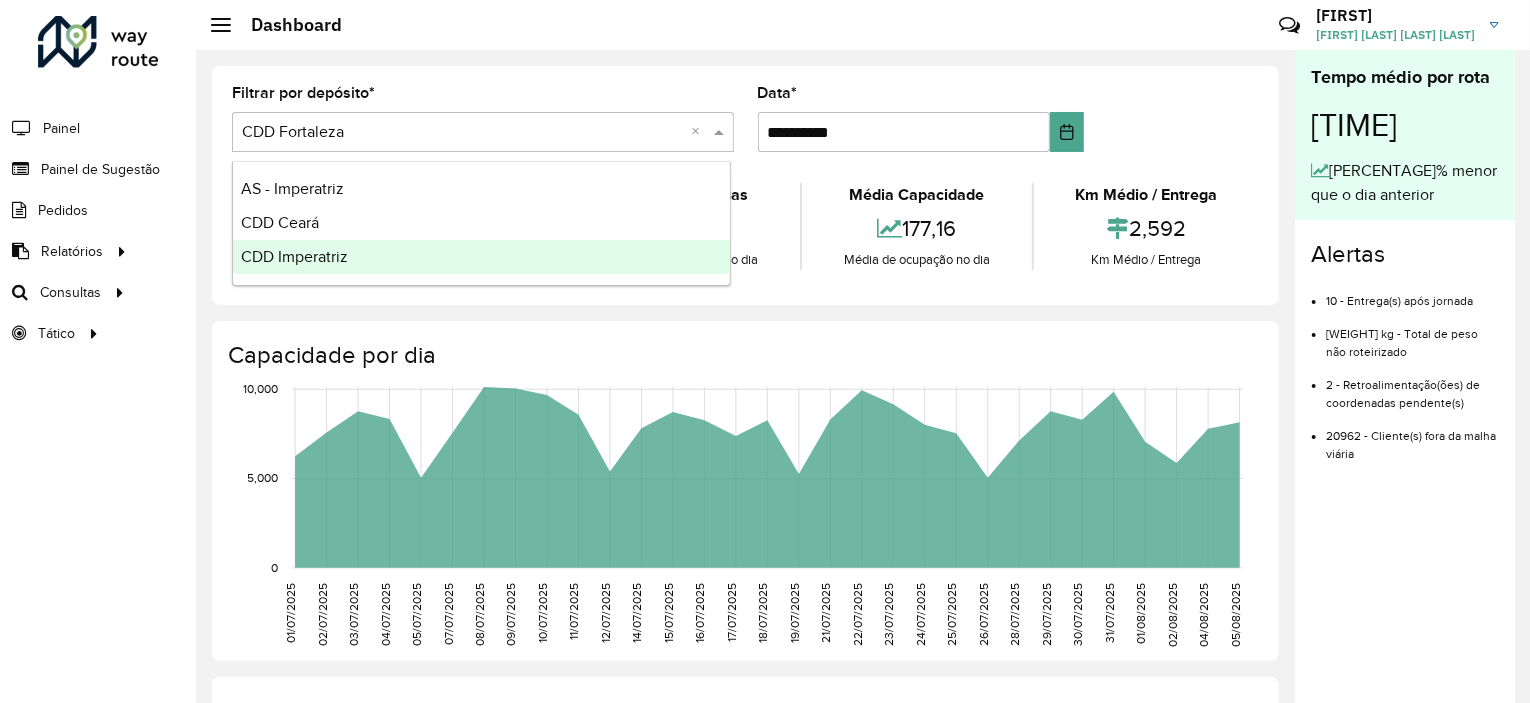 click on "CDD Imperatriz" at bounding box center (481, 257) 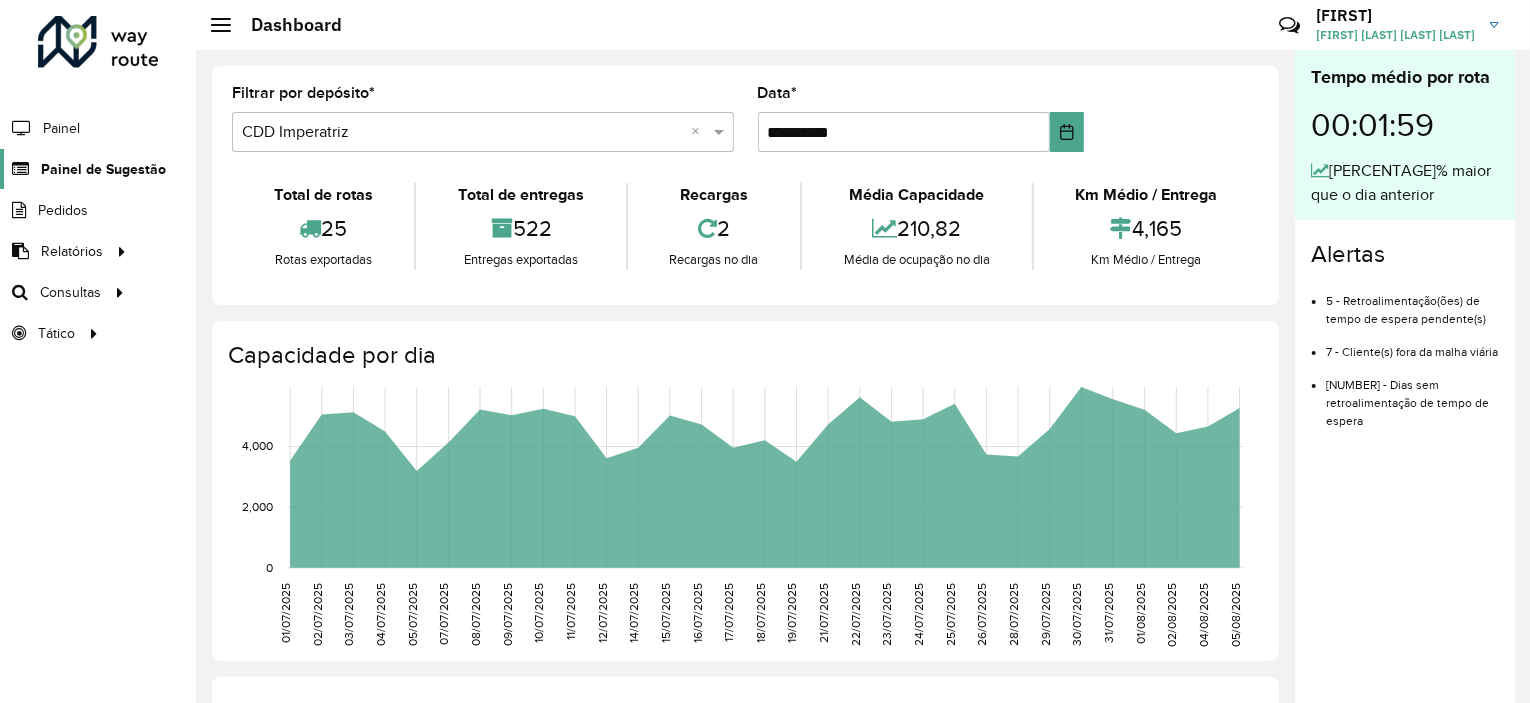 click on "Painel de Sugestão" 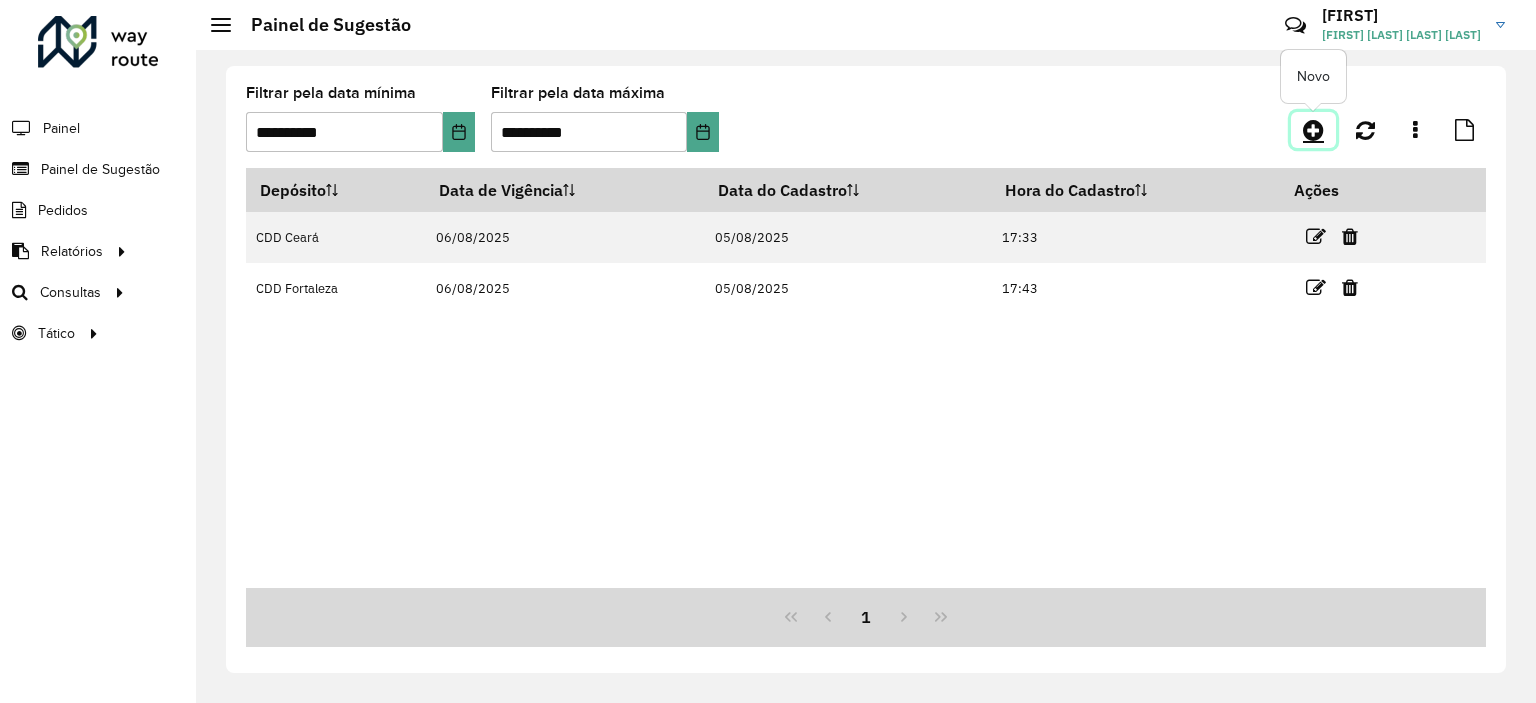 click 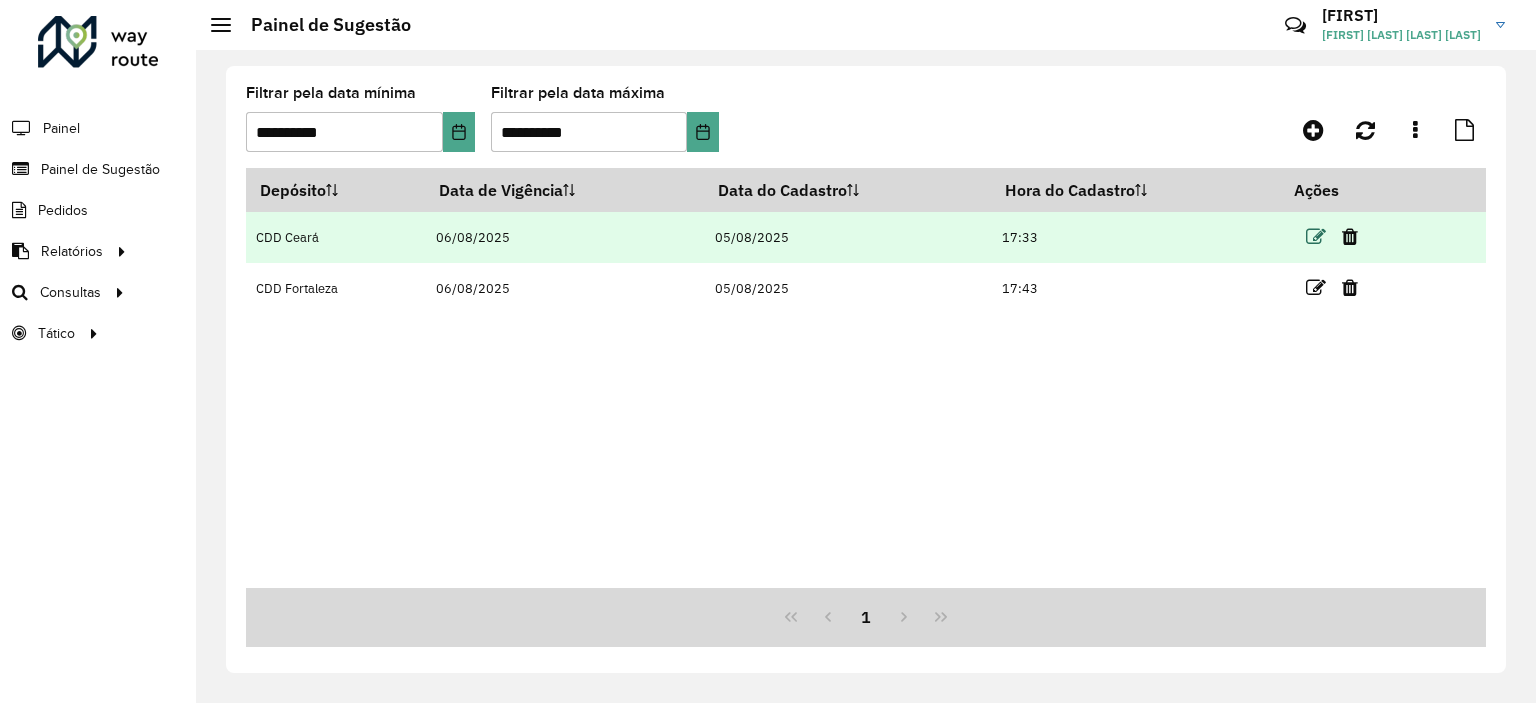 click at bounding box center [1316, 237] 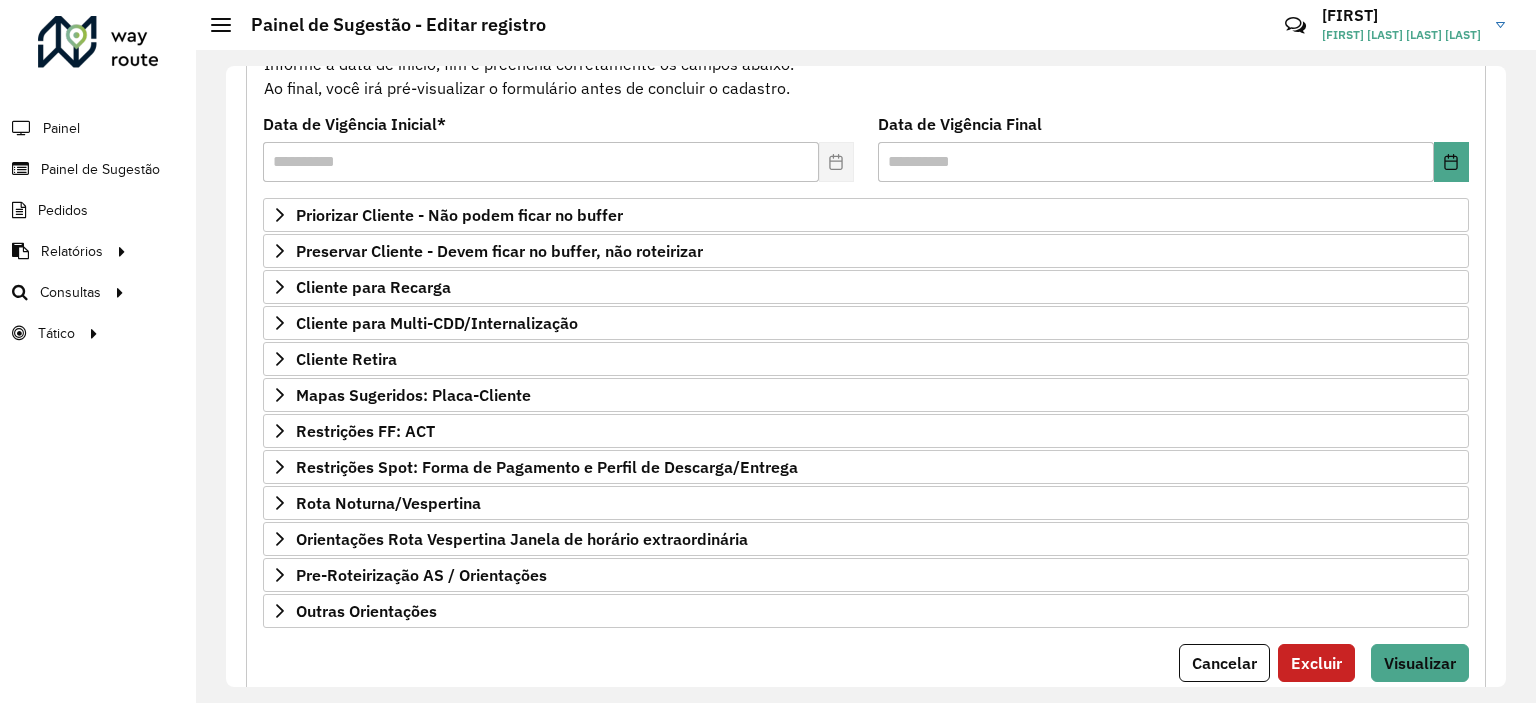 scroll, scrollTop: 286, scrollLeft: 0, axis: vertical 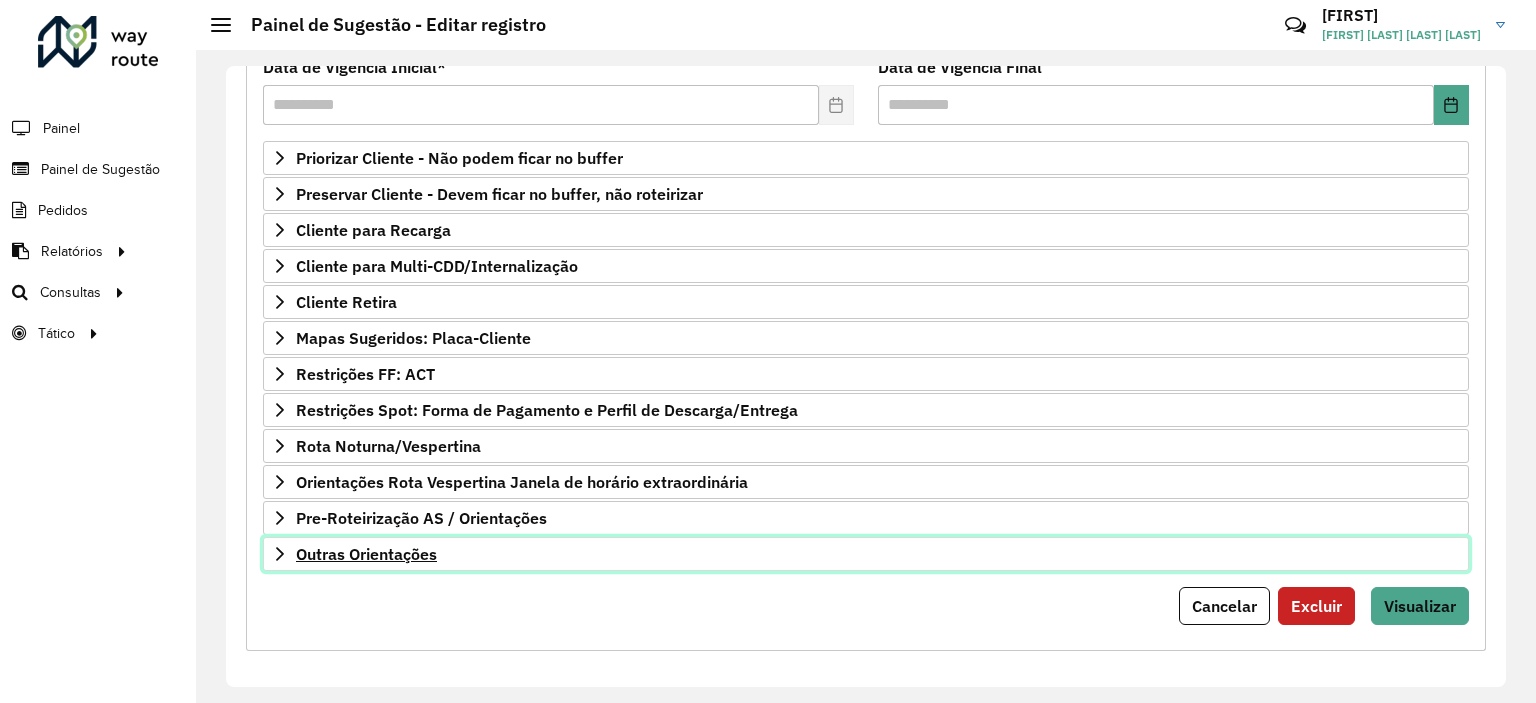 click on "Outras Orientações" at bounding box center (866, 554) 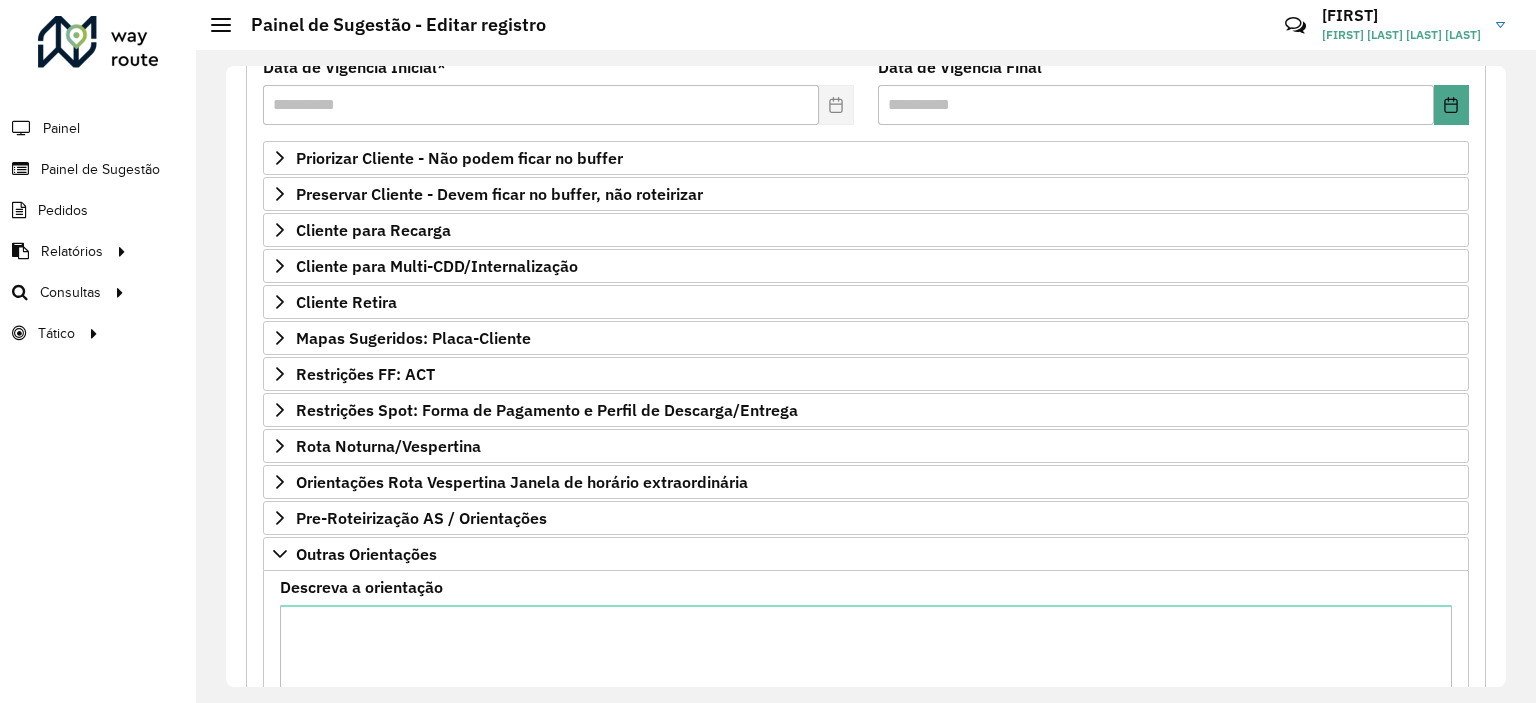 click on "Descreva a orientação" at bounding box center [361, 587] 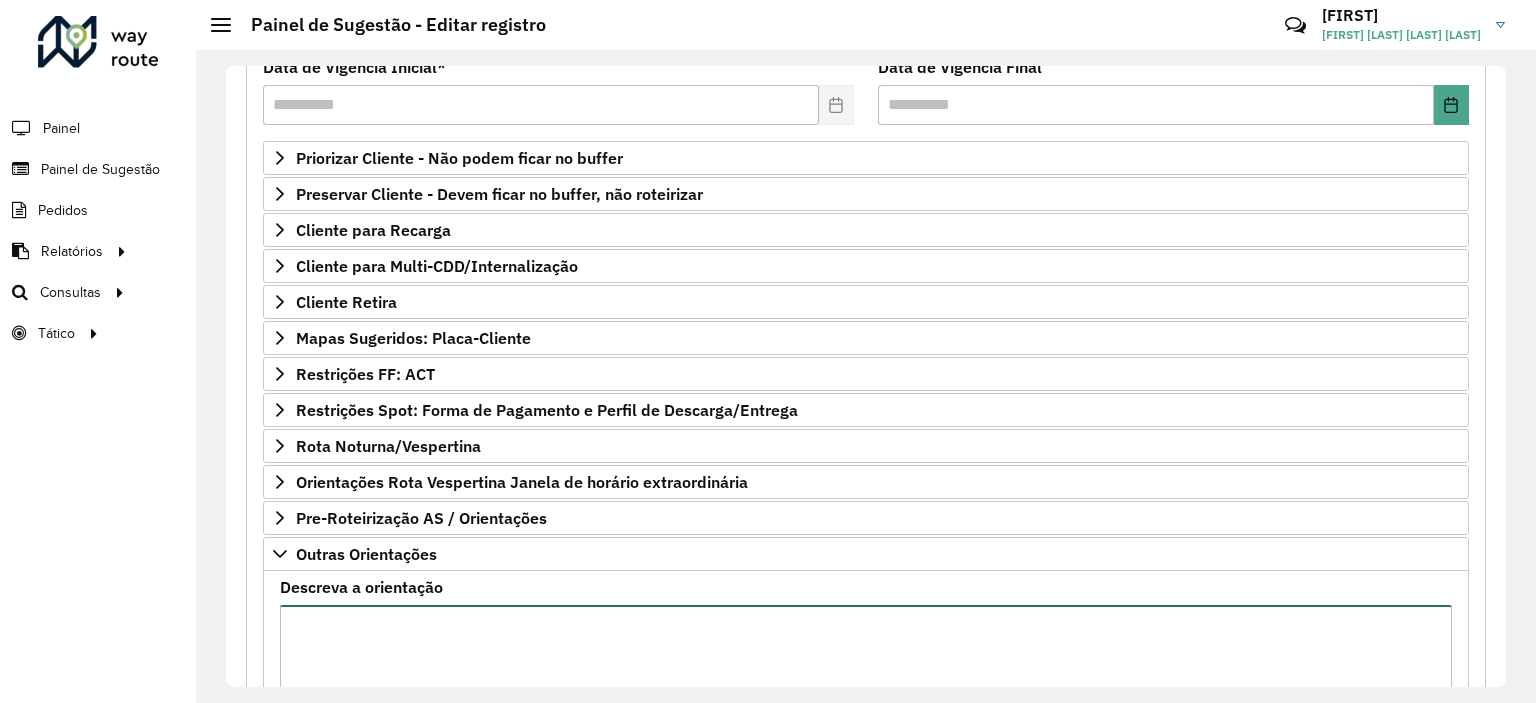 click on "Descreva a orientação" at bounding box center (866, 689) 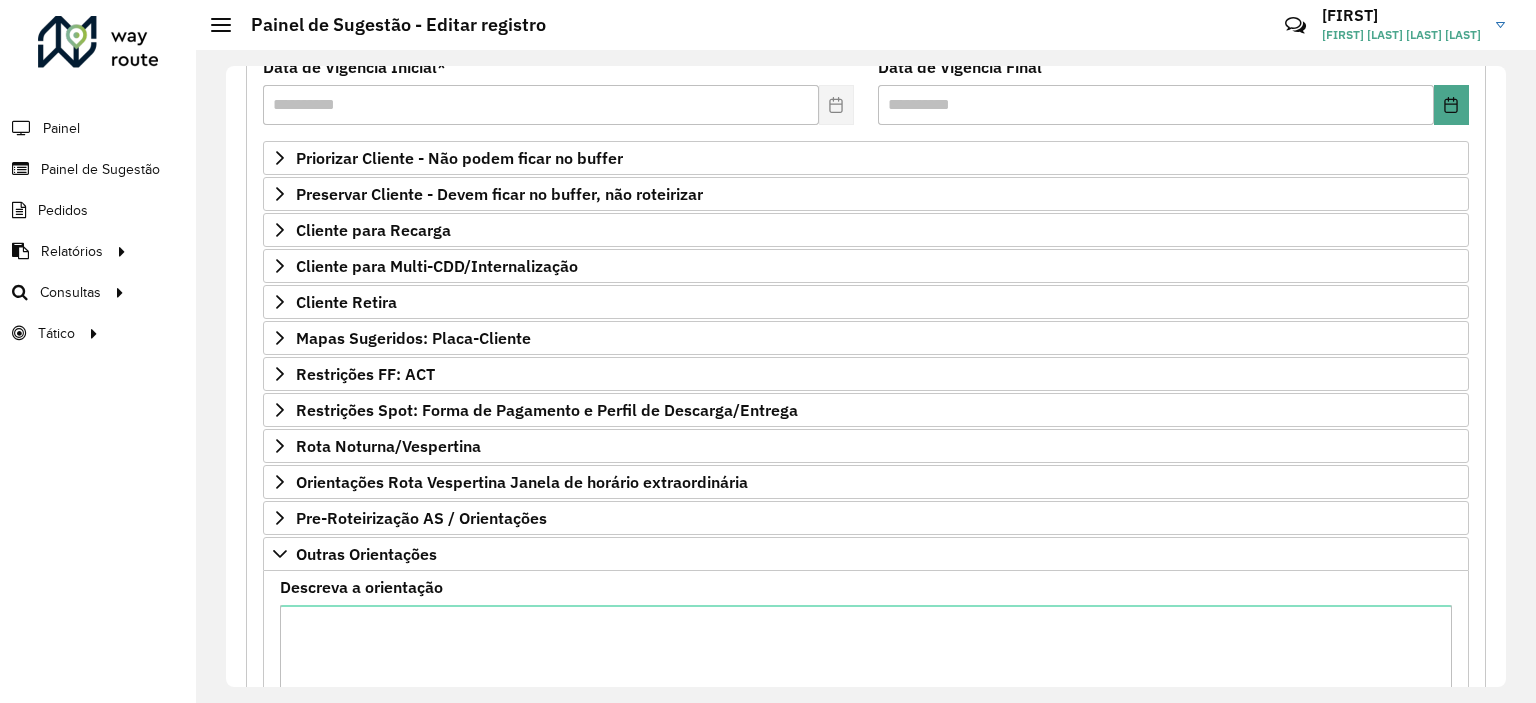 click on "Descreva a orientação" at bounding box center (361, 587) 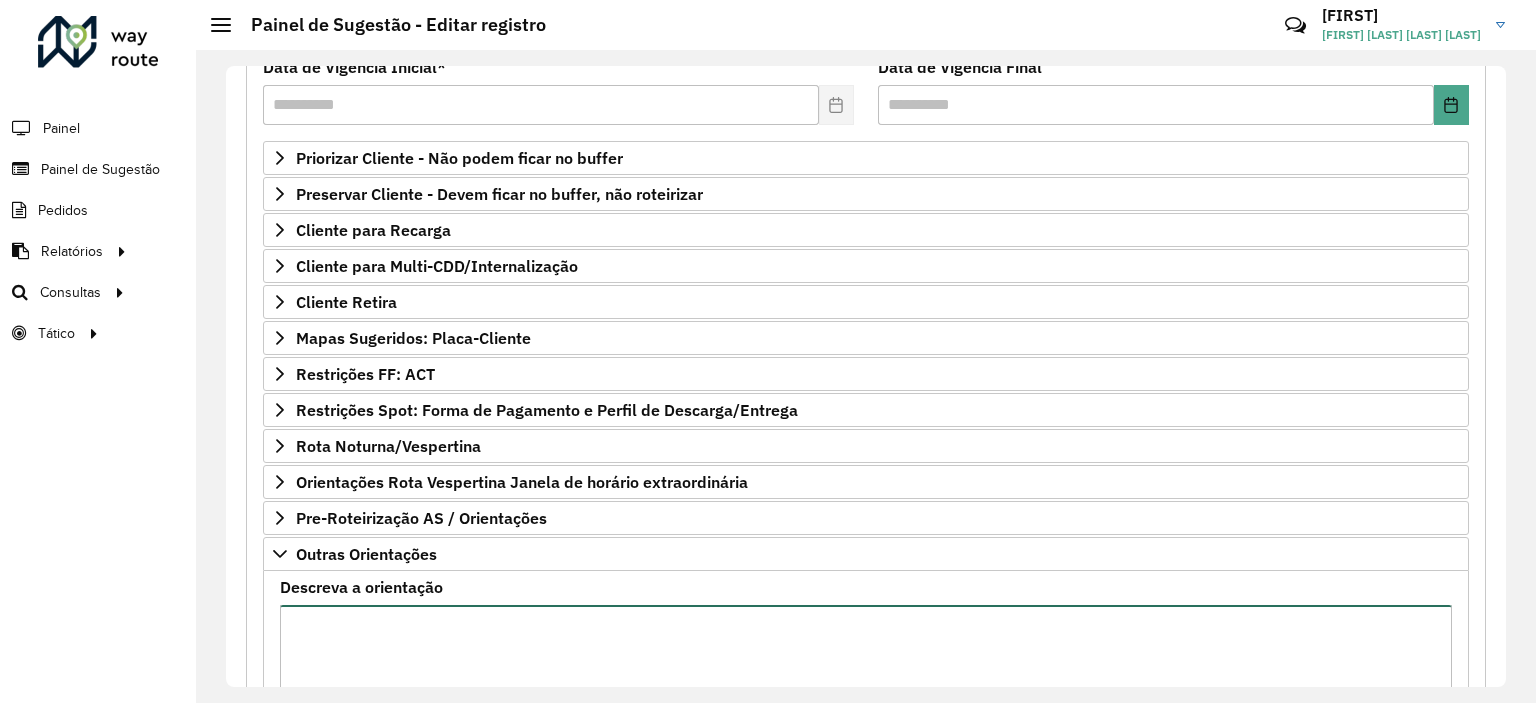 click on "Descreva a orientação" at bounding box center (866, 689) 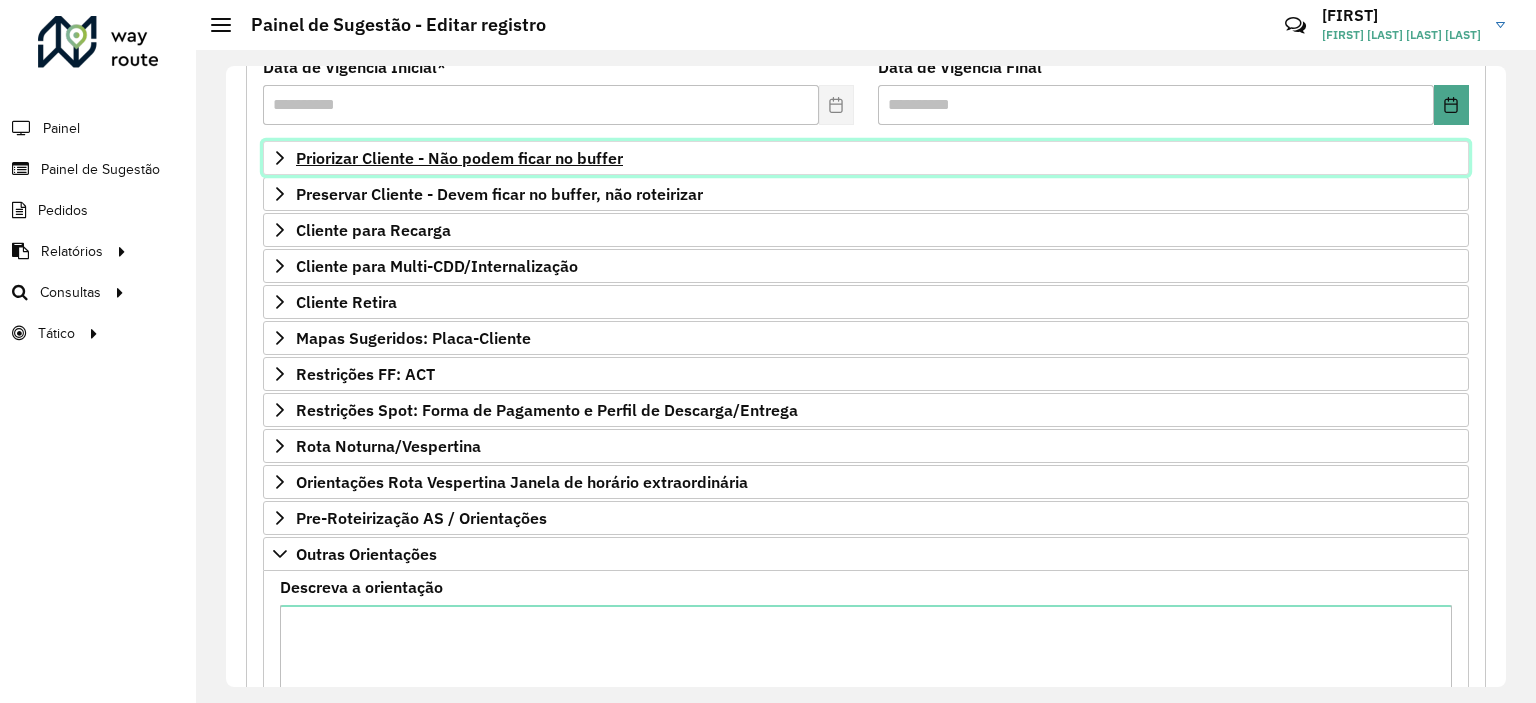 click on "Priorizar Cliente - Não podem ficar no buffer" at bounding box center [459, 158] 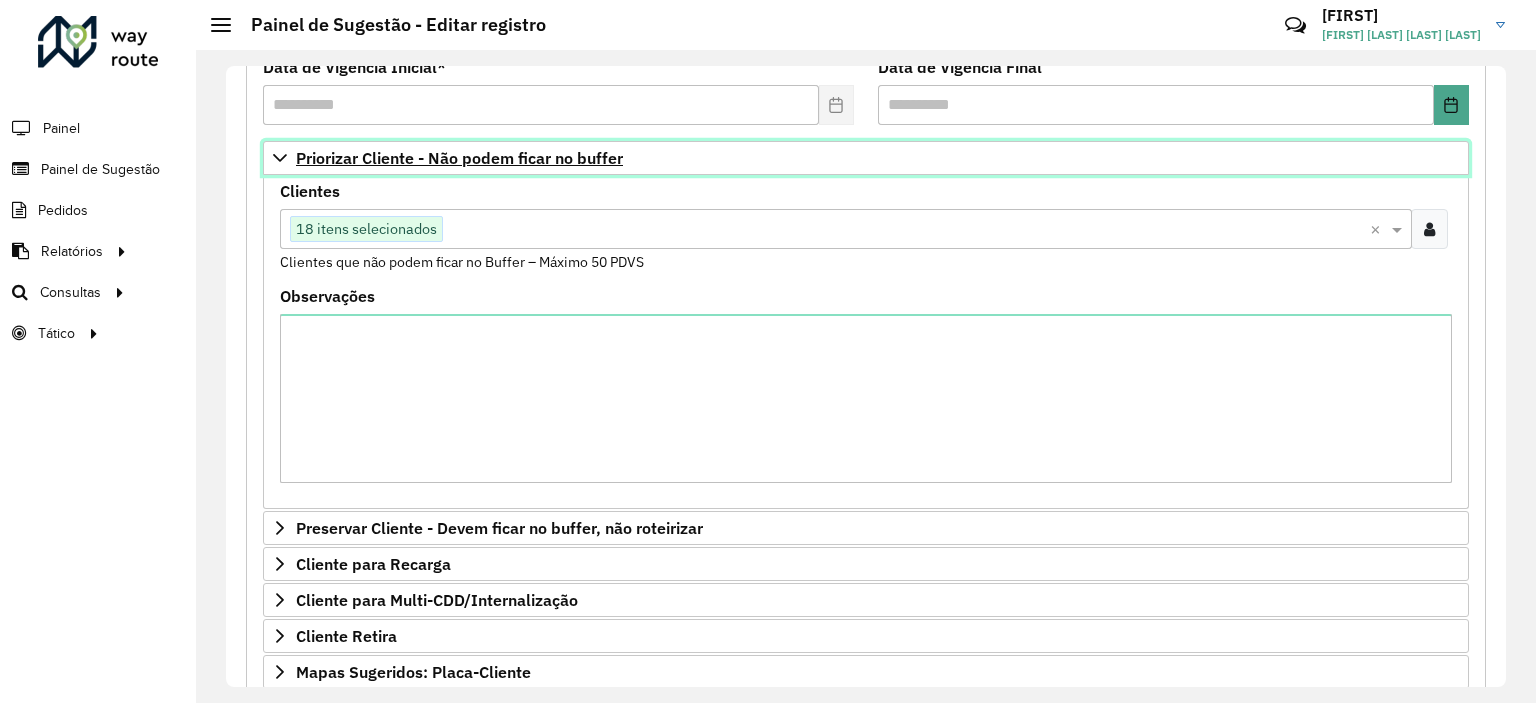 click on "Priorizar Cliente - Não podem ficar no buffer" at bounding box center [459, 158] 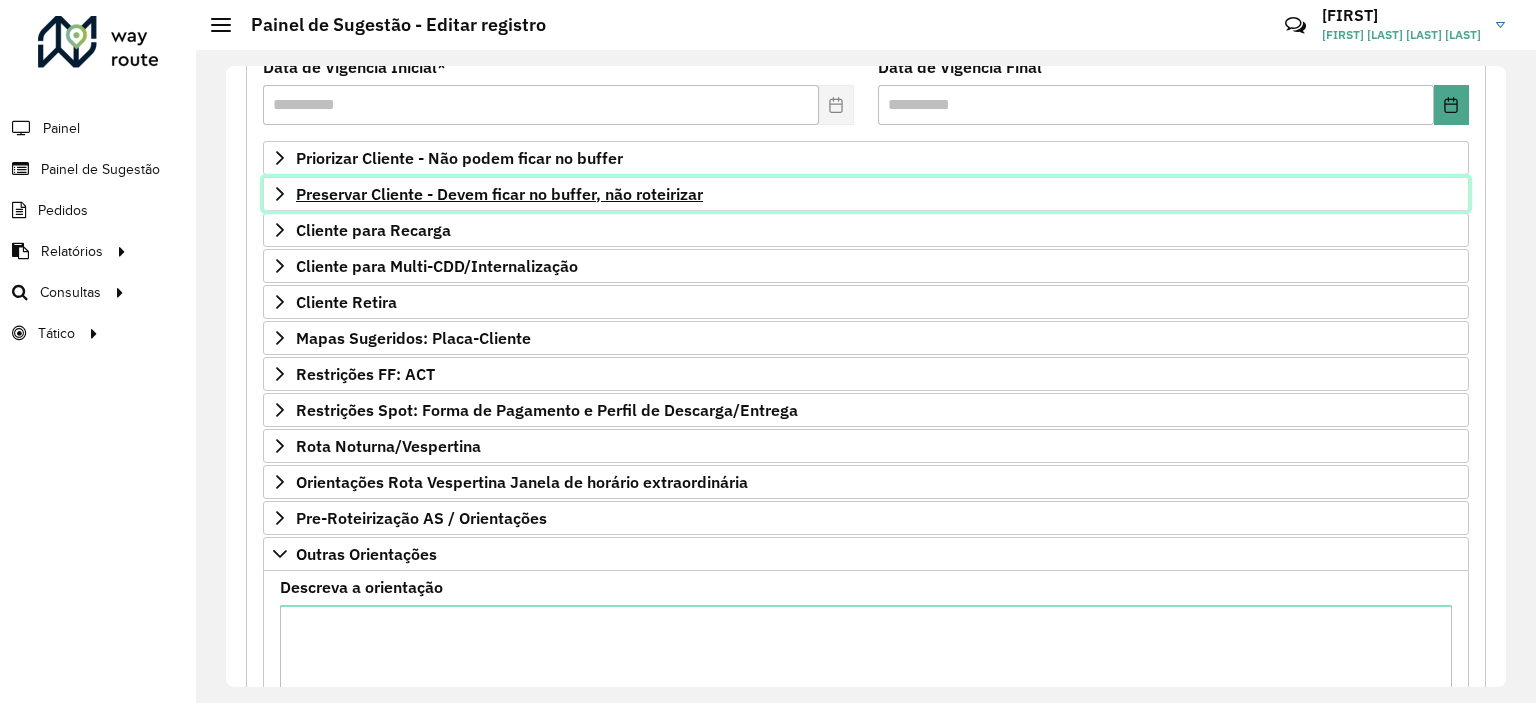 click on "Preservar Cliente - Devem ficar no buffer, não roteirizar" at bounding box center [499, 194] 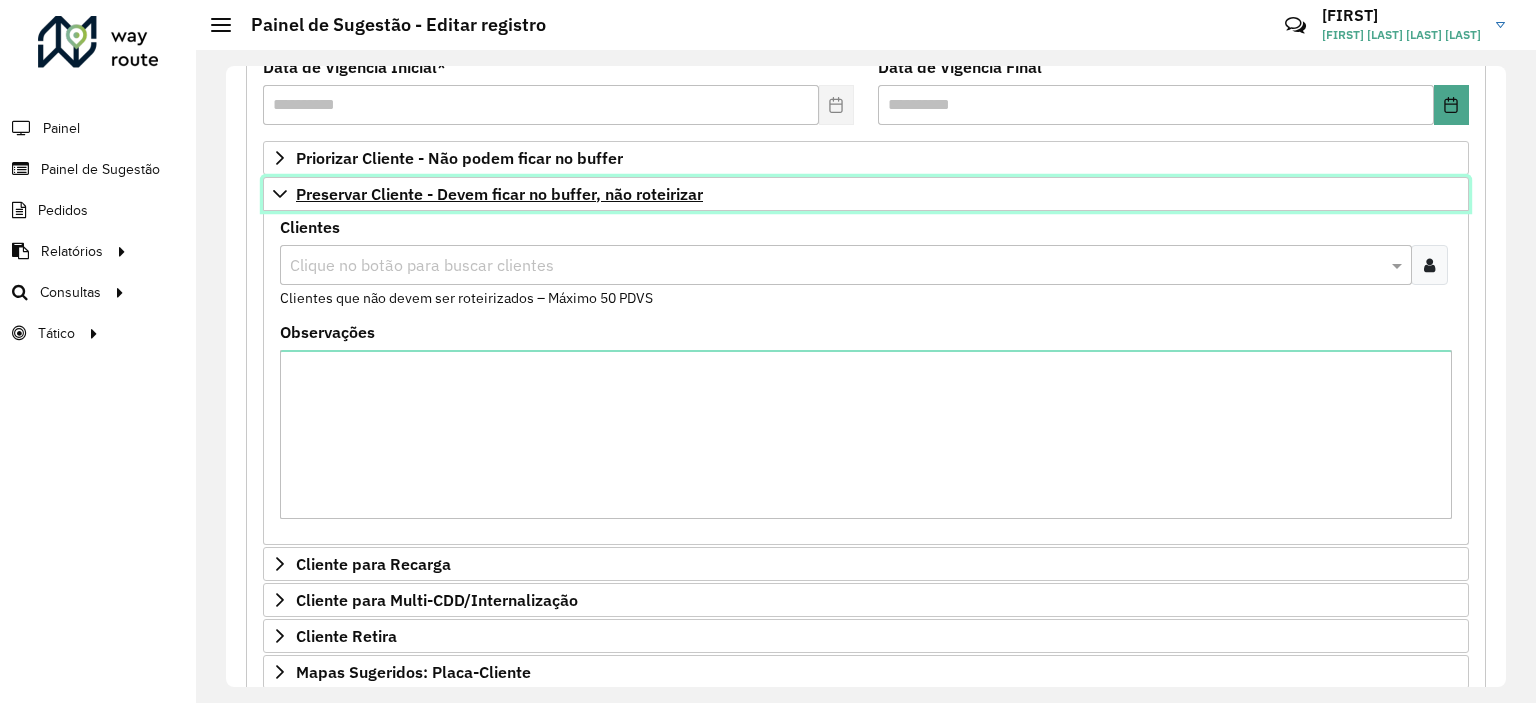click on "Preservar Cliente - Devem ficar no buffer, não roteirizar" at bounding box center [499, 194] 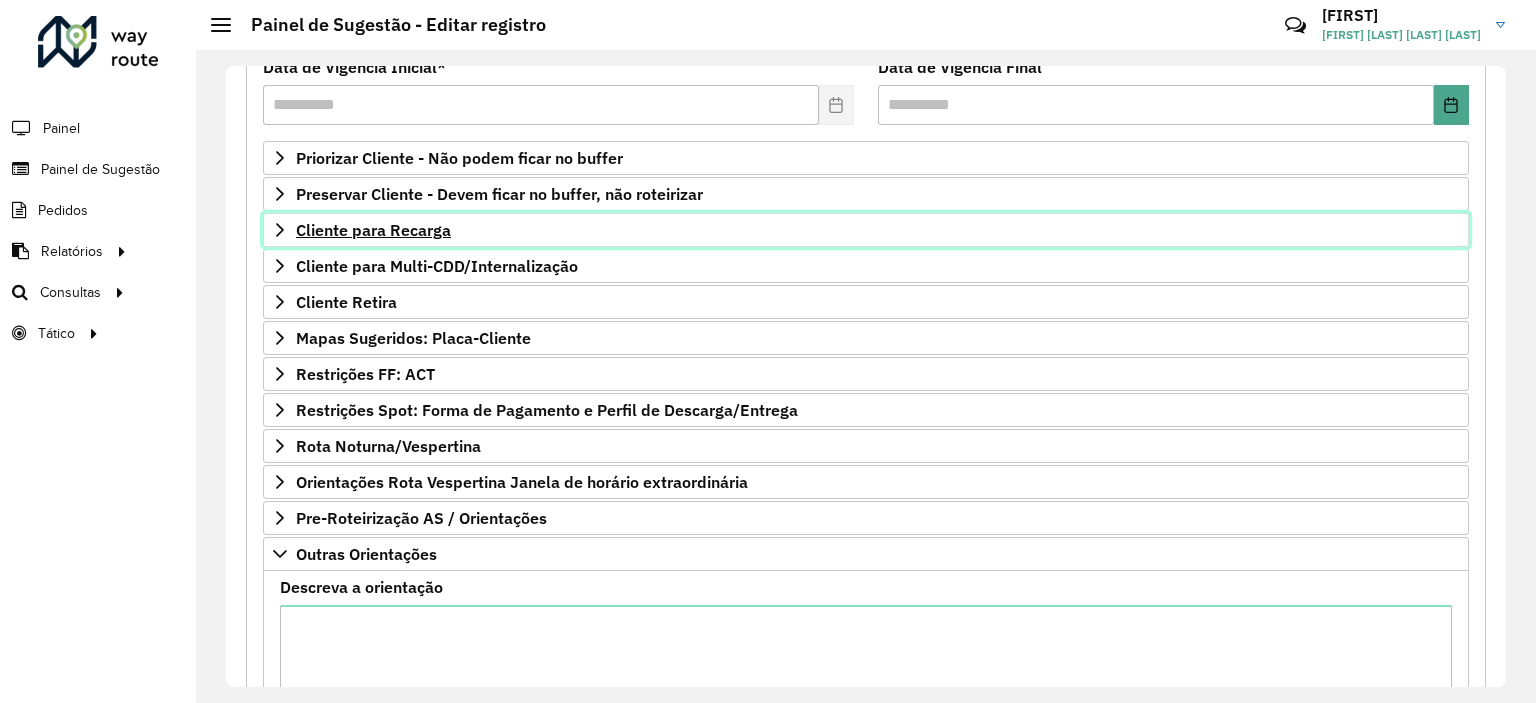 click on "Cliente para Recarga" at bounding box center (866, 230) 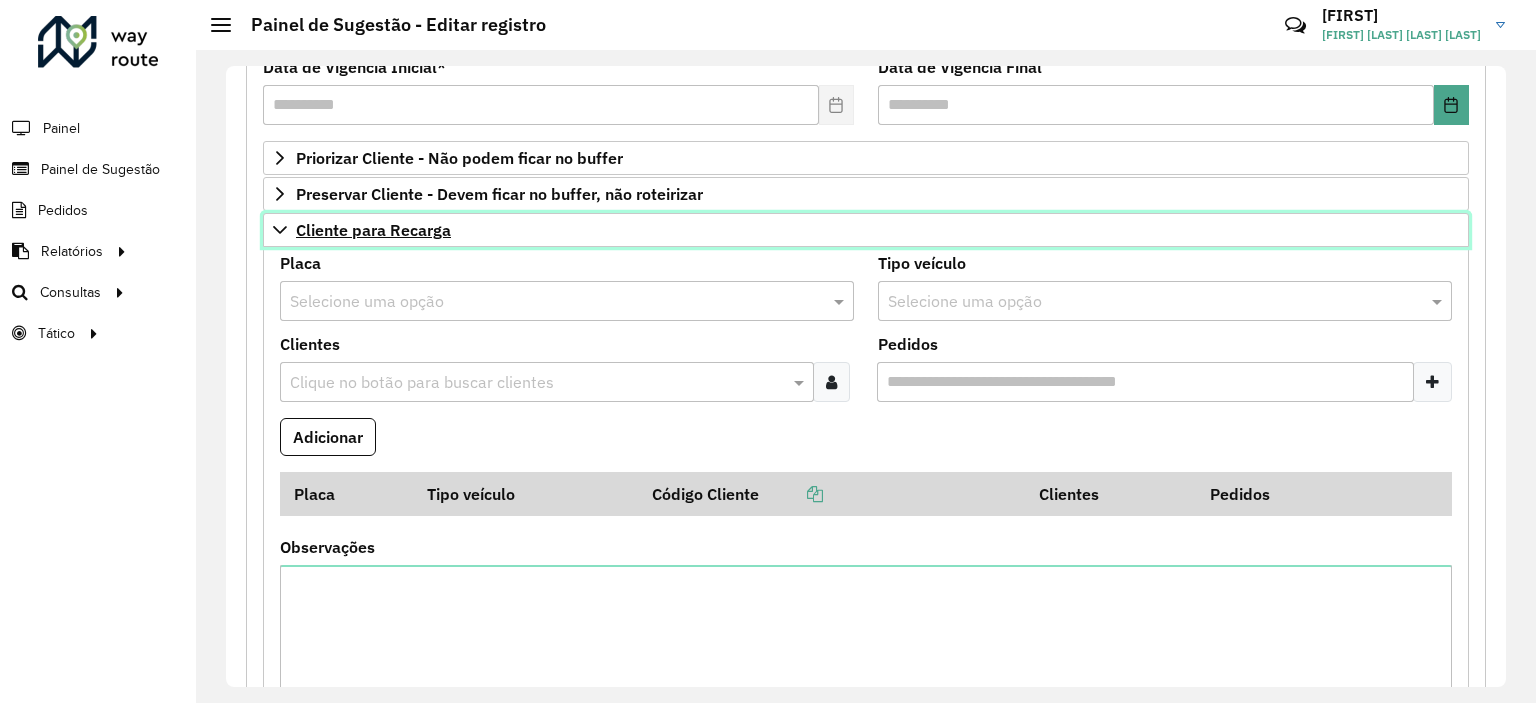 click on "Cliente para Recarga" at bounding box center (866, 230) 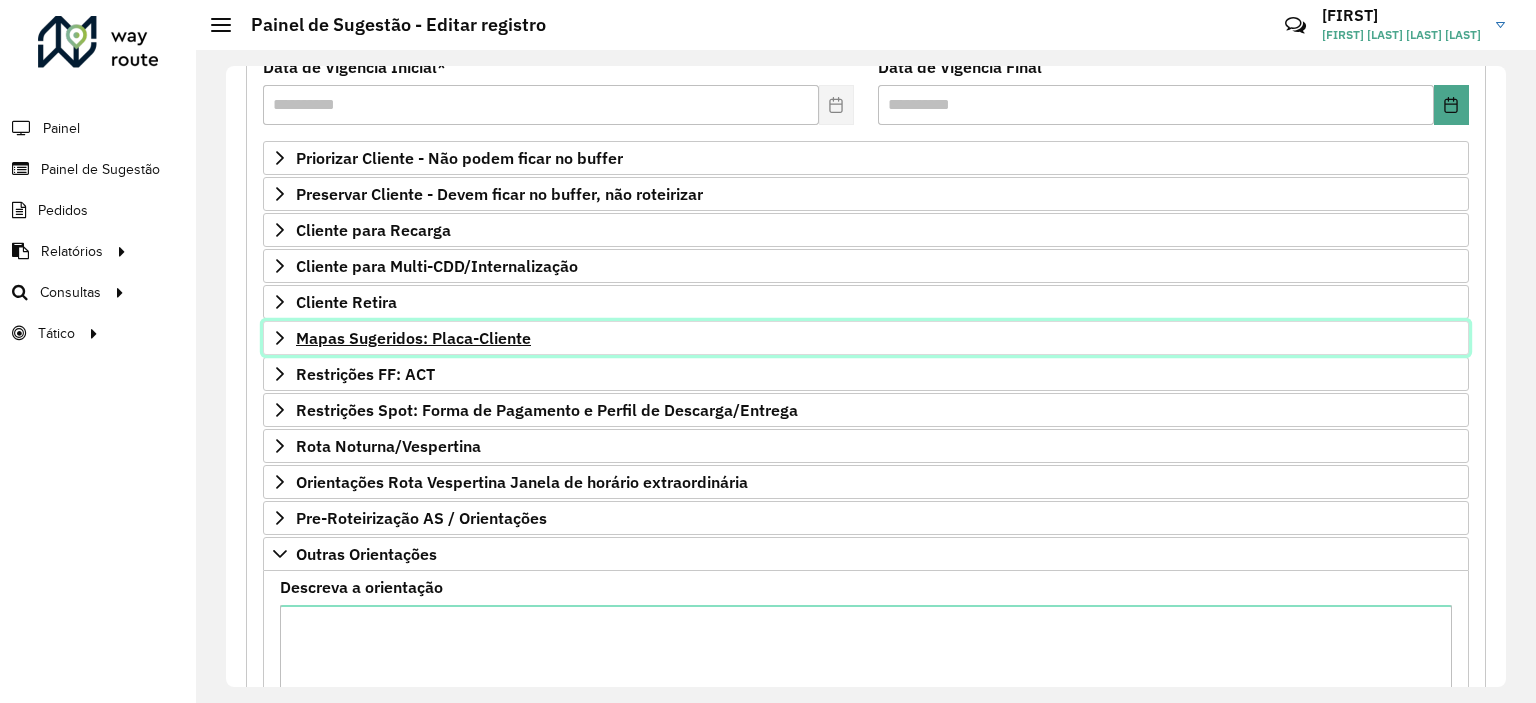 click on "Mapas Sugeridos: Placa-Cliente" at bounding box center (413, 338) 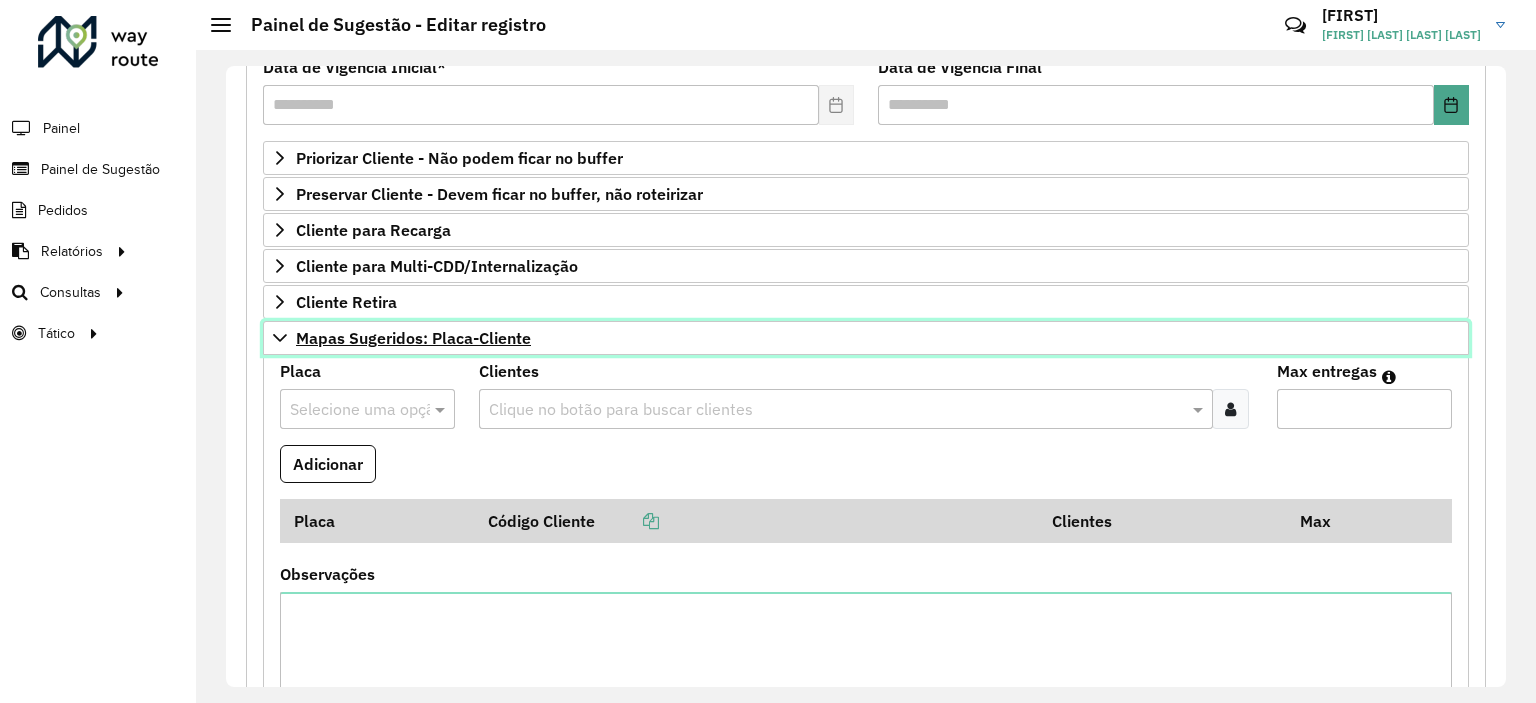 click on "Mapas Sugeridos: Placa-Cliente" at bounding box center (413, 338) 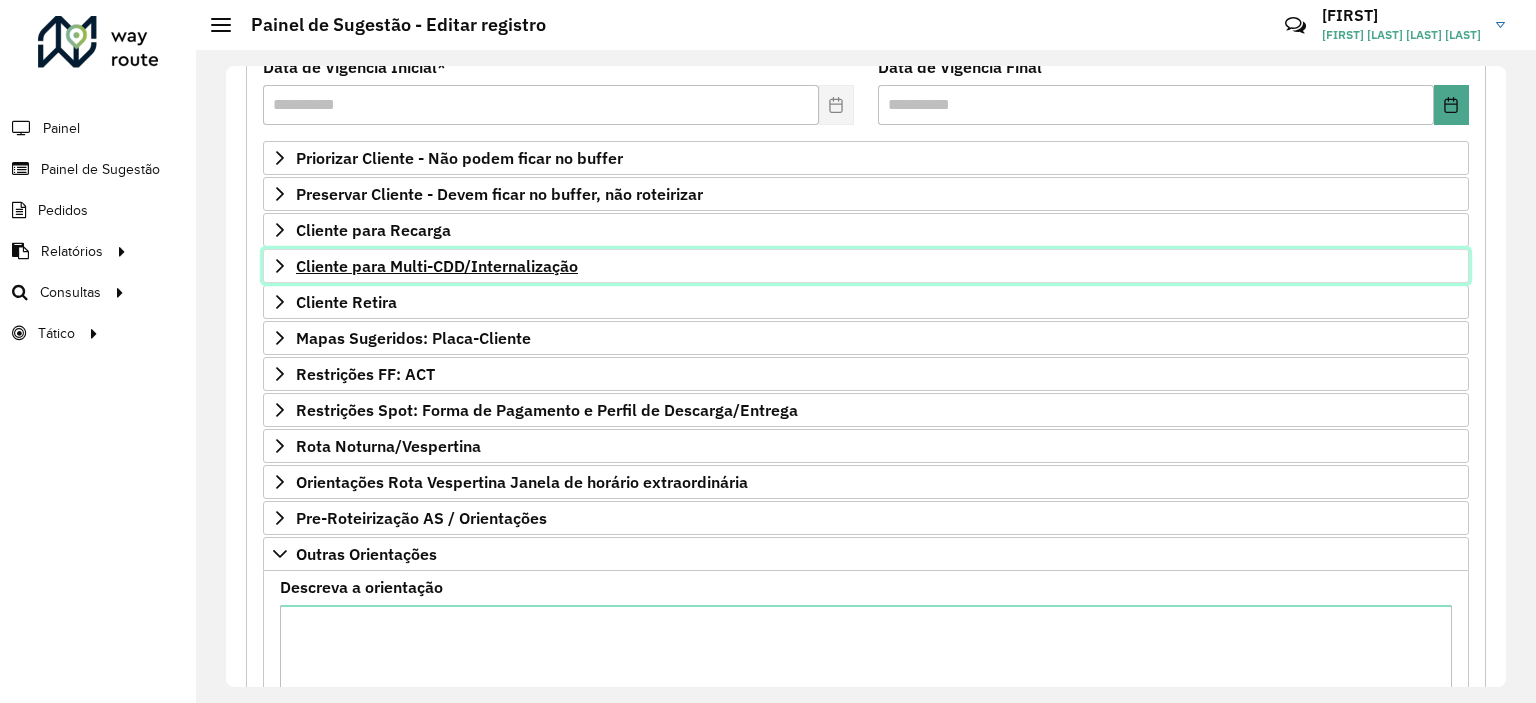 click on "Cliente para Multi-CDD/Internalização" at bounding box center (437, 266) 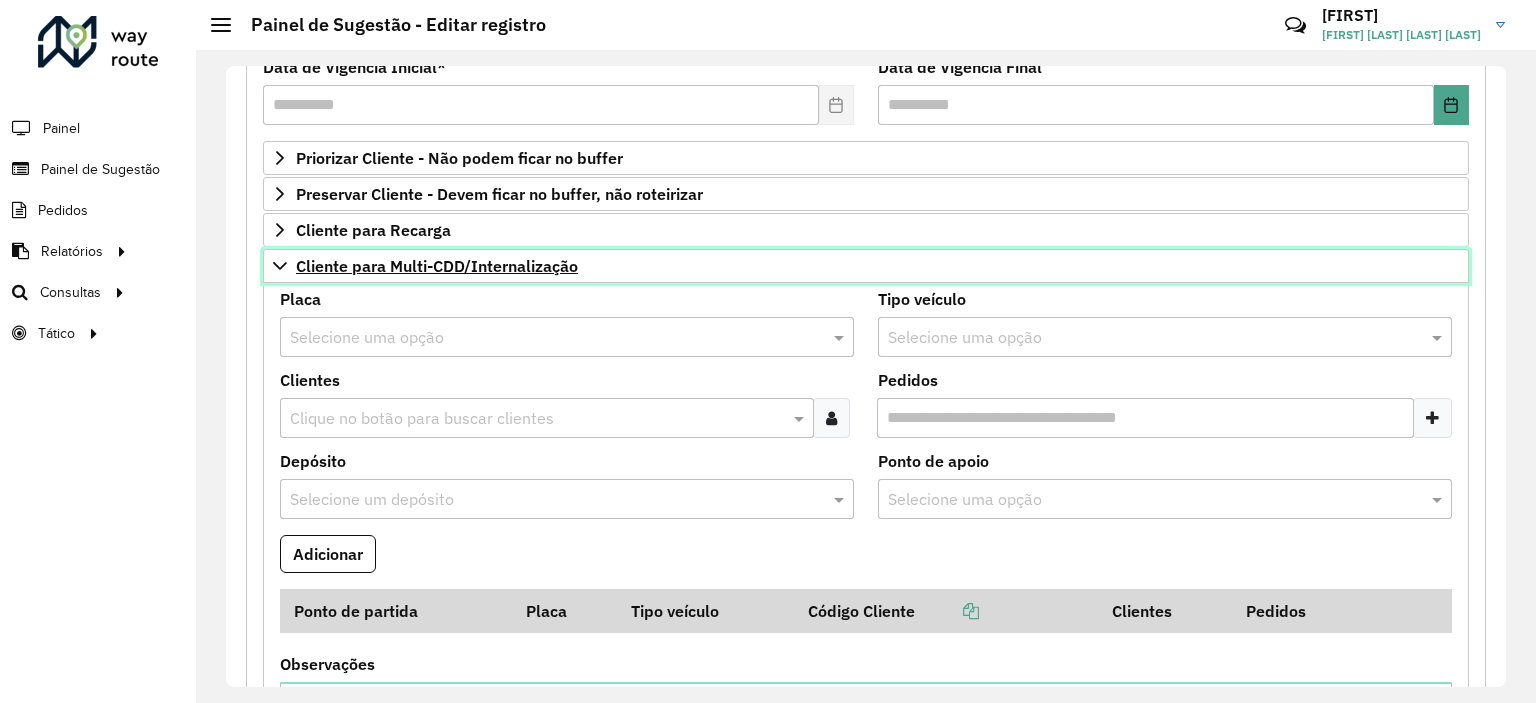 click on "Cliente para Multi-CDD/Internalização" at bounding box center [437, 266] 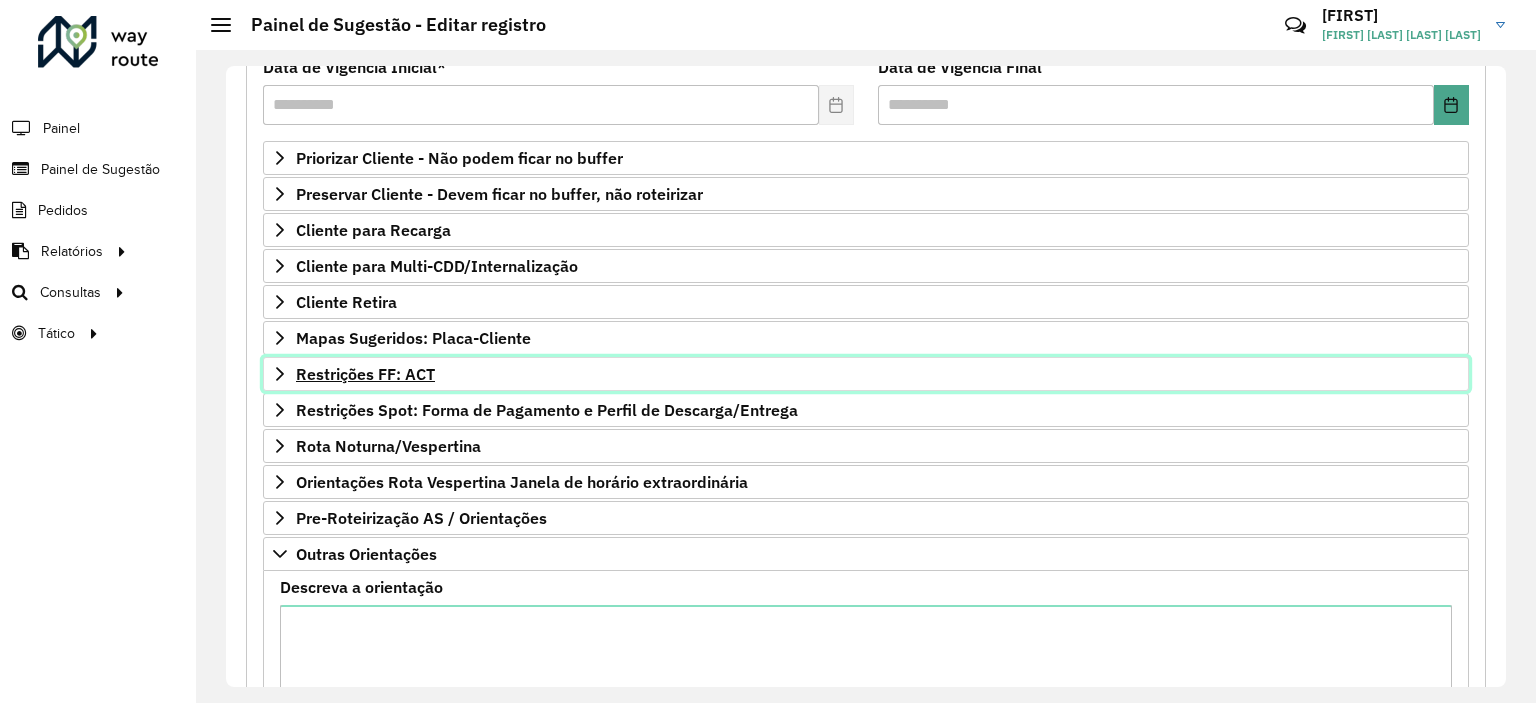 click on "Restrições FF: ACT" at bounding box center [365, 374] 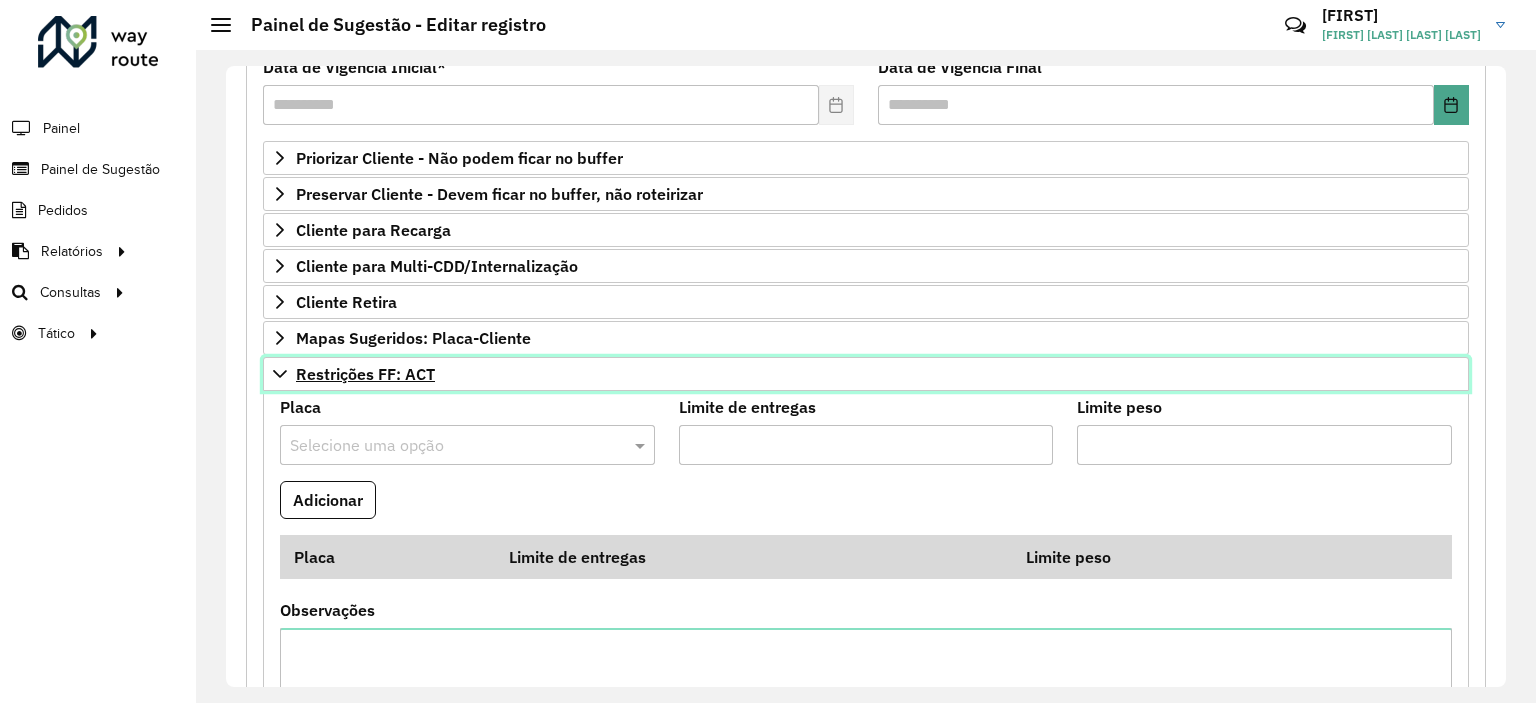 click on "Restrições FF: ACT" at bounding box center (365, 374) 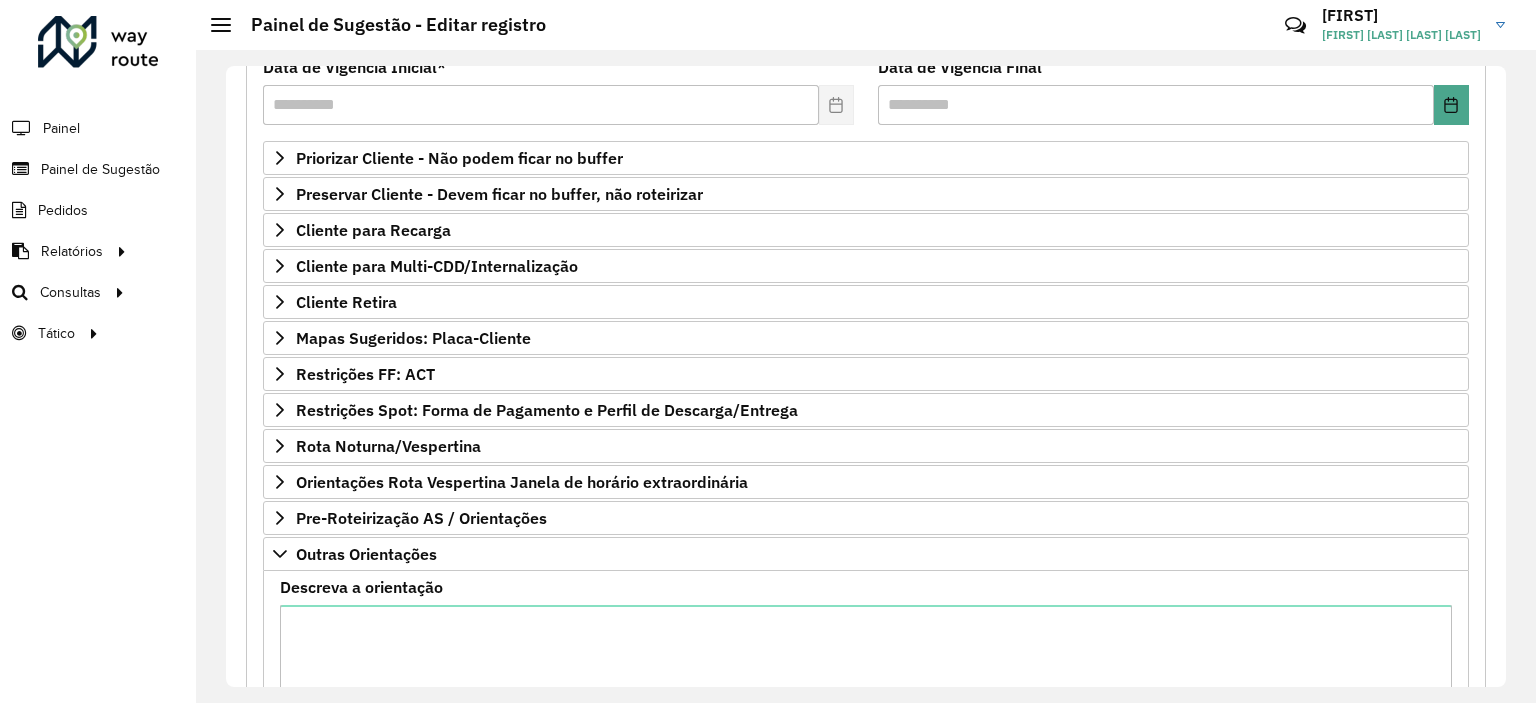 click on "Painel" 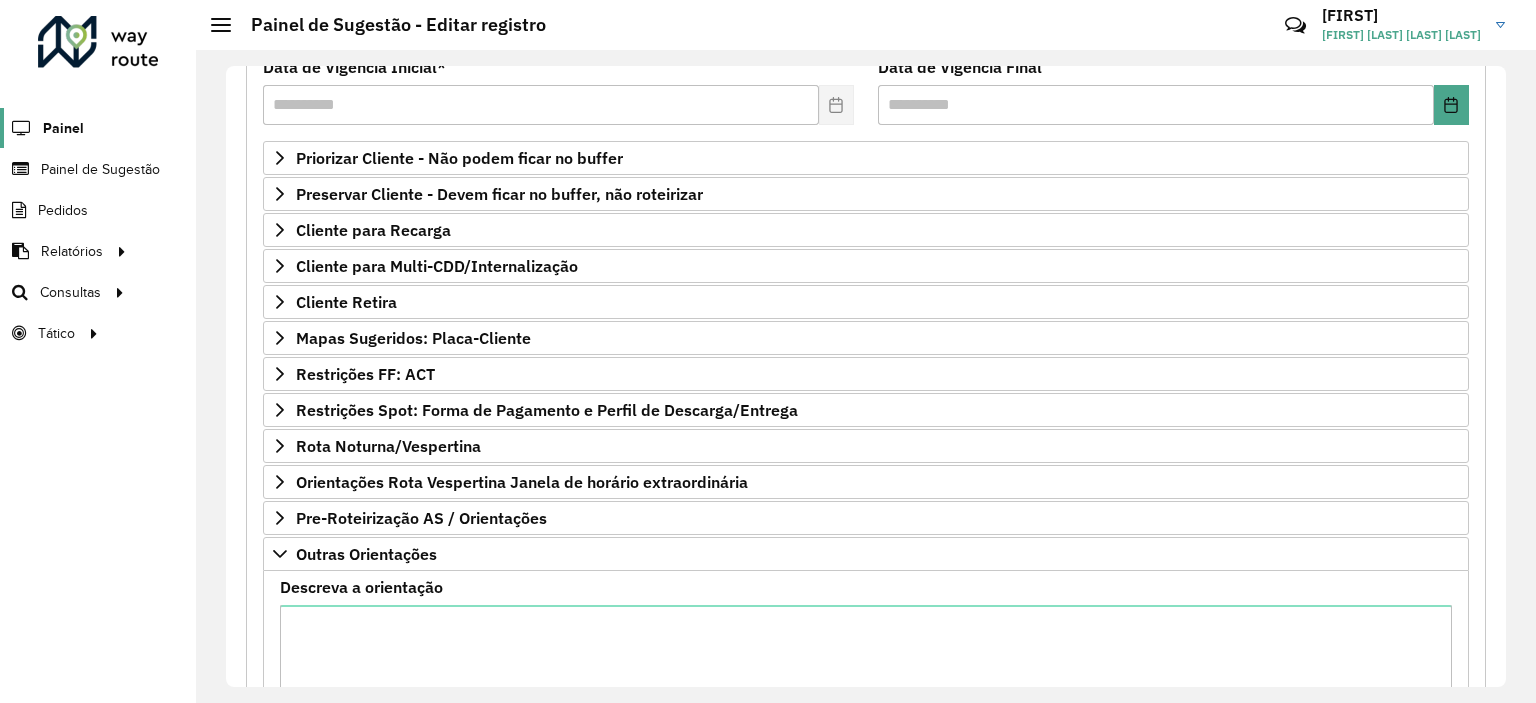 click on "Painel" 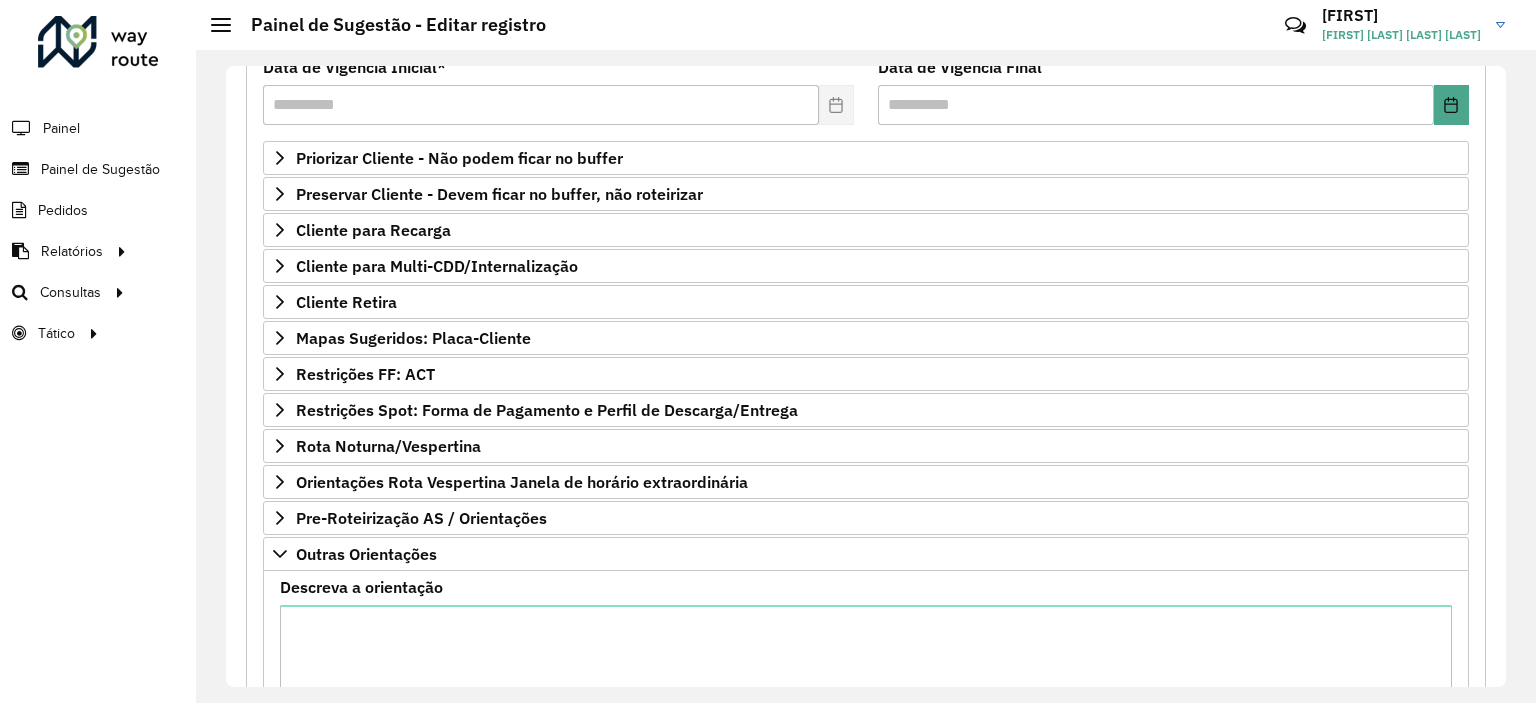 scroll, scrollTop: 0, scrollLeft: 0, axis: both 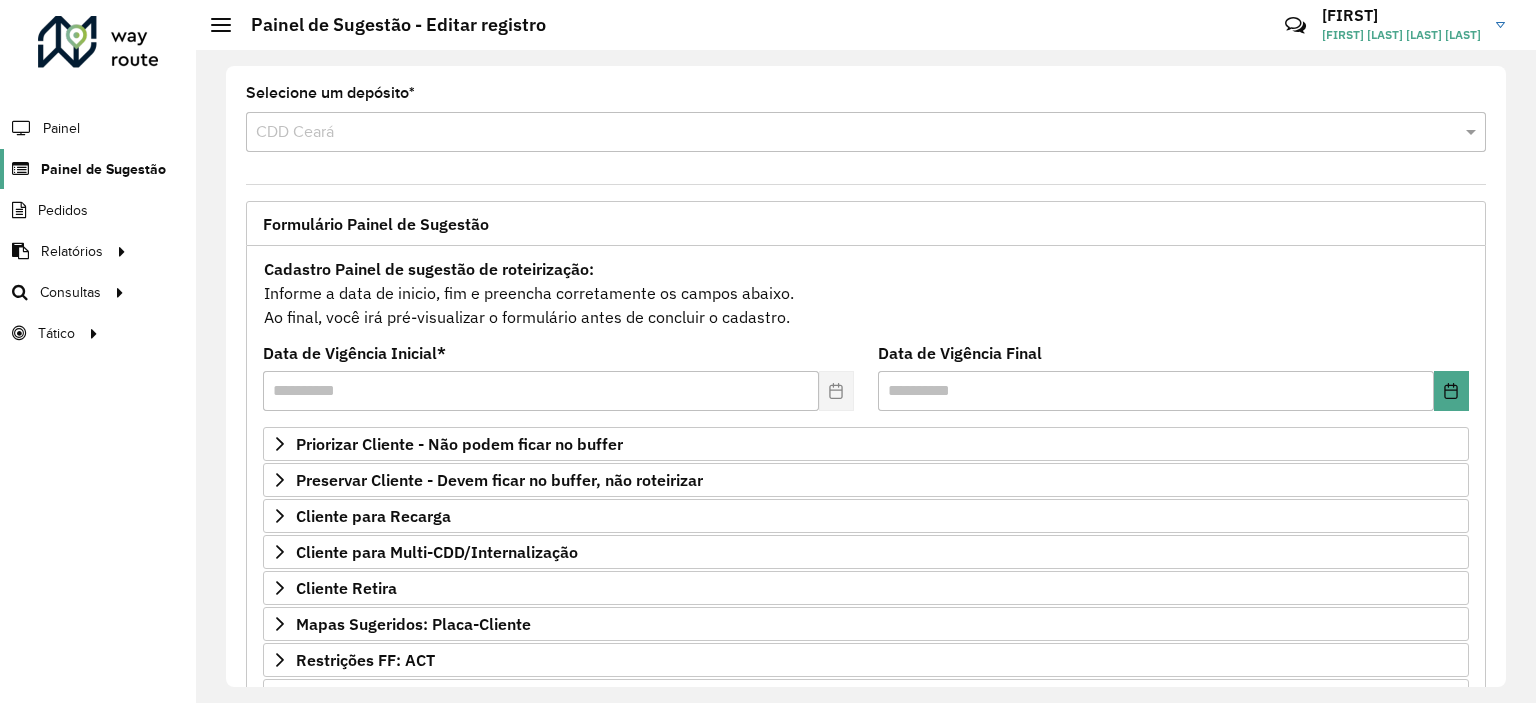 click on "Painel de Sugestão" 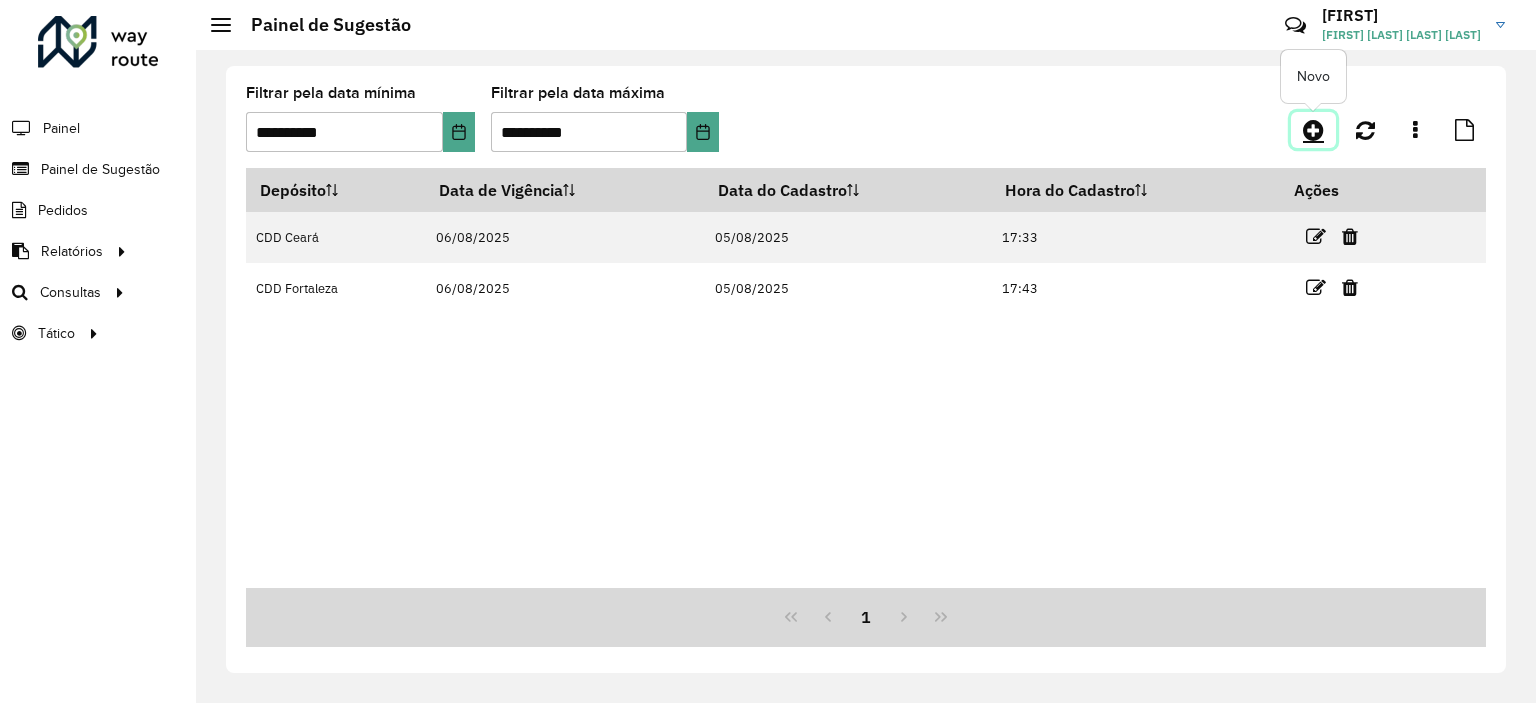 click 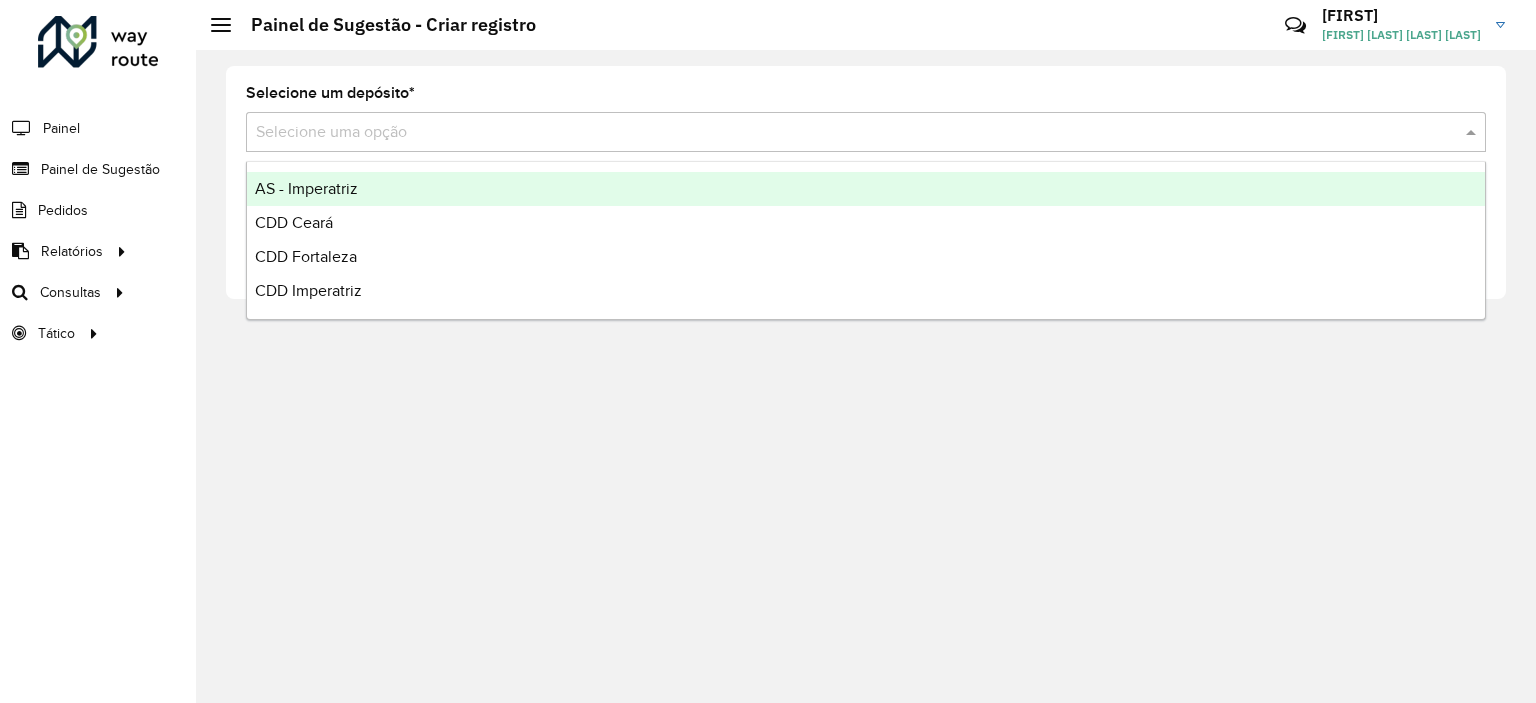click at bounding box center (846, 133) 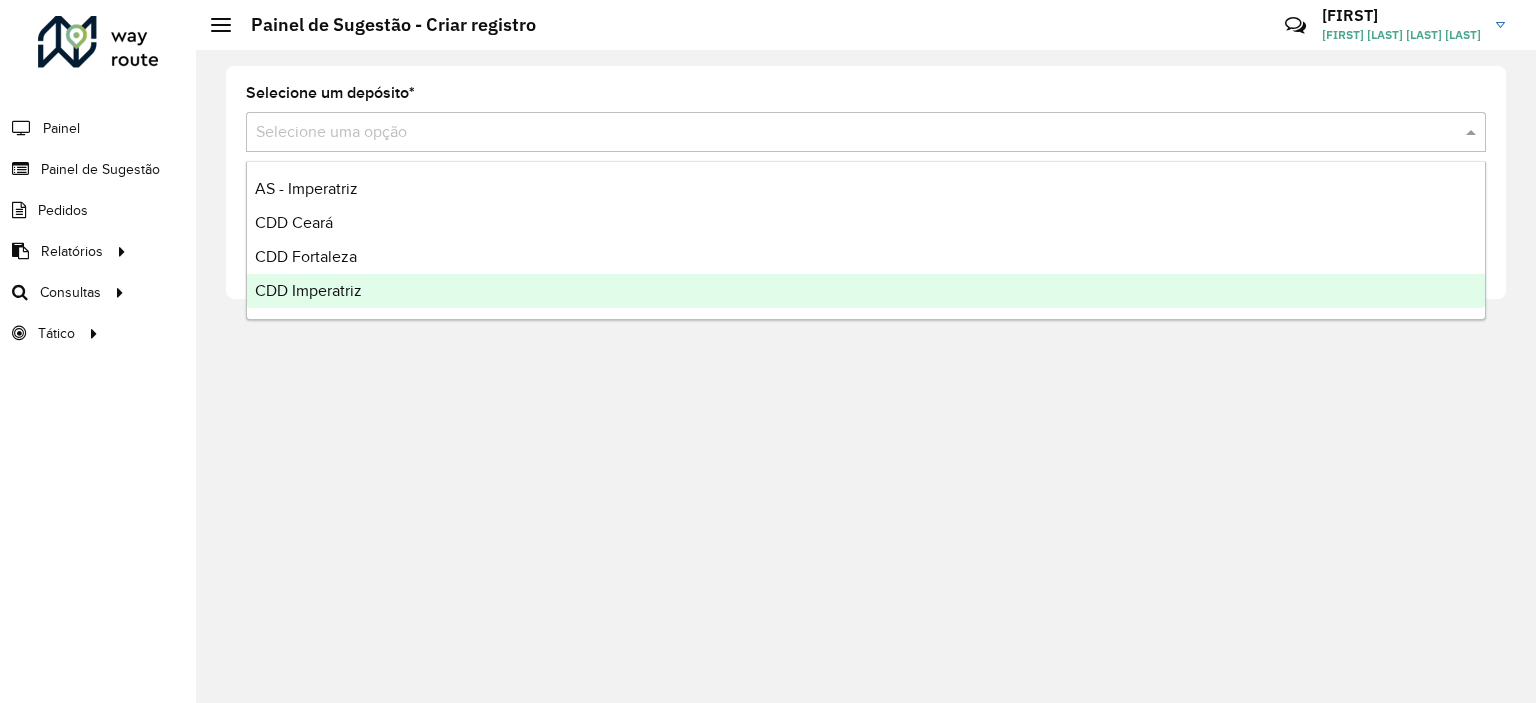 click on "CDD Imperatriz" at bounding box center (866, 291) 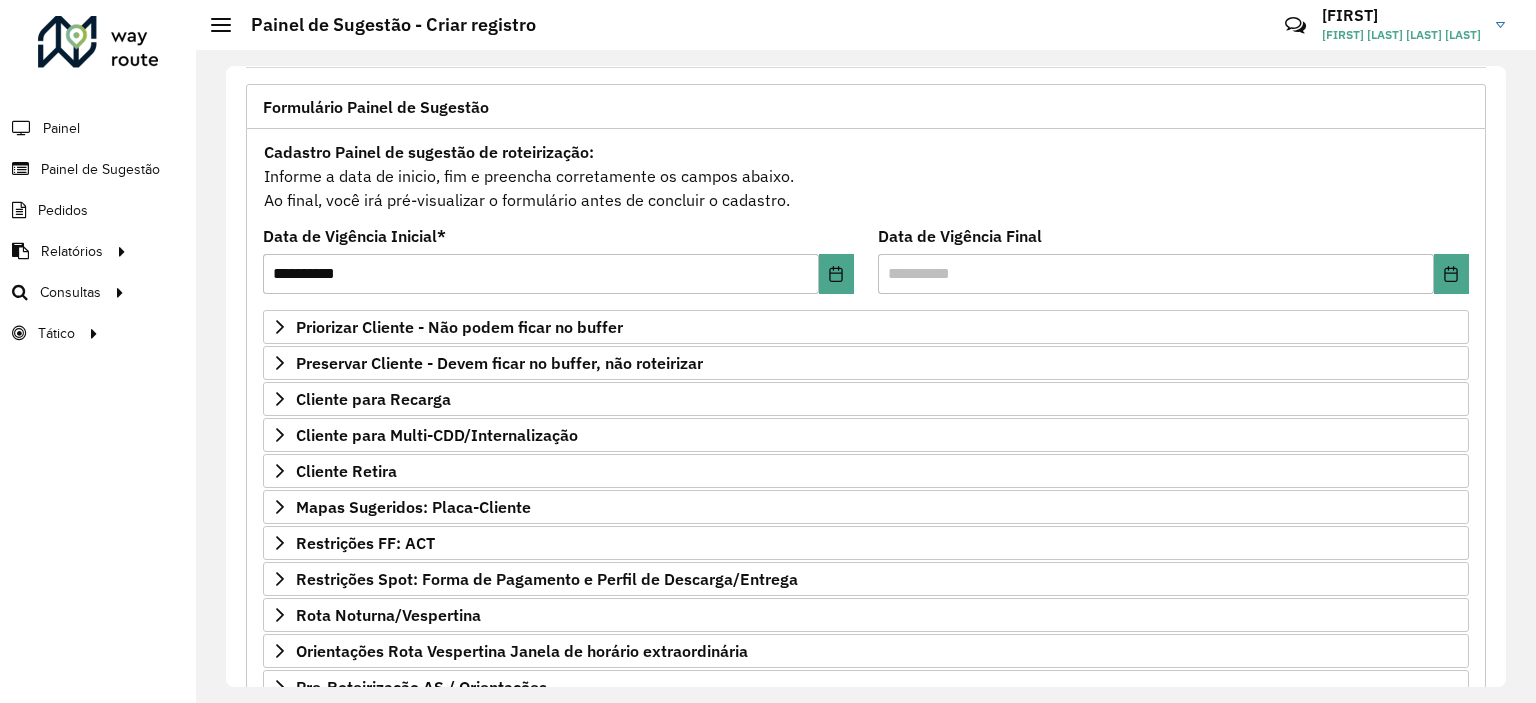 scroll, scrollTop: 121, scrollLeft: 0, axis: vertical 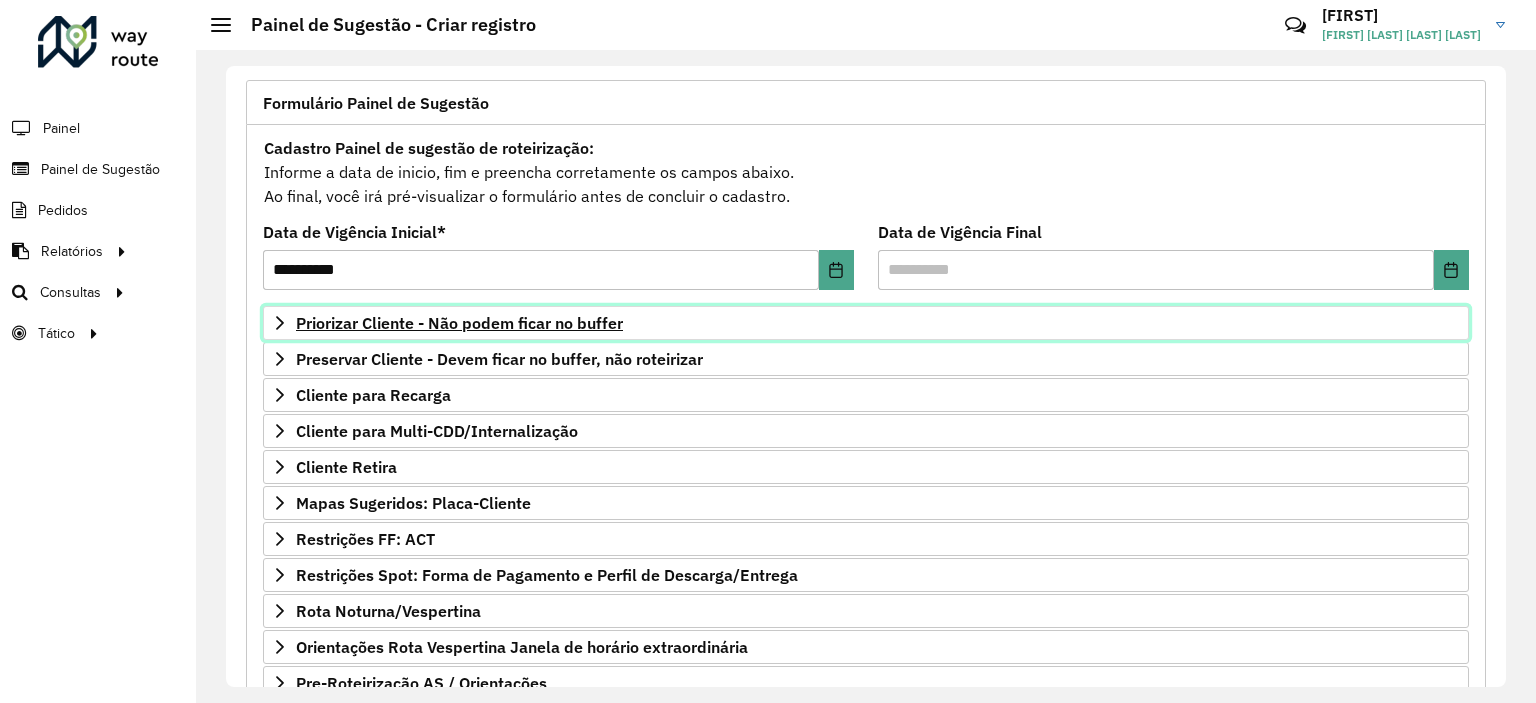 click on "Priorizar Cliente - Não podem ficar no buffer" at bounding box center (459, 323) 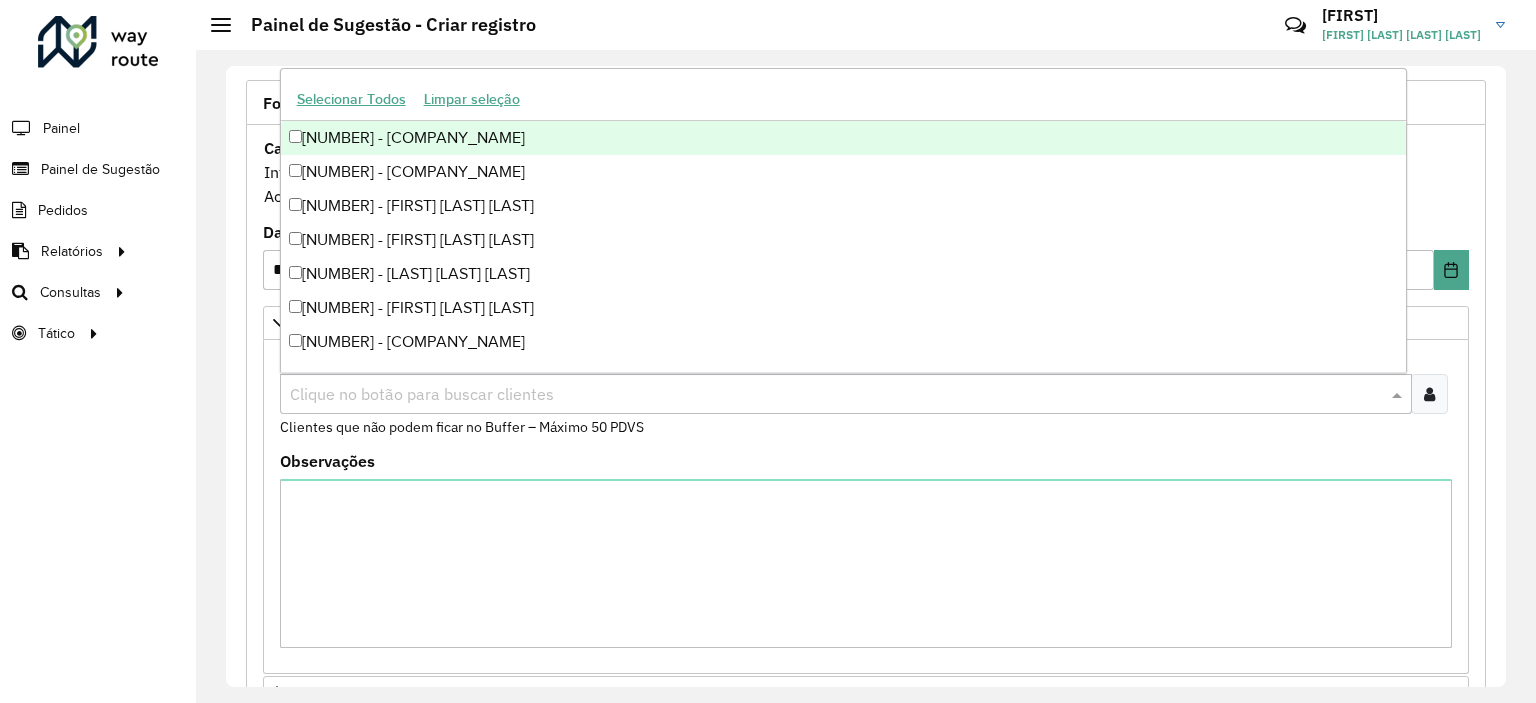 click on "Clique no botão para buscar clientes" at bounding box center [846, 394] 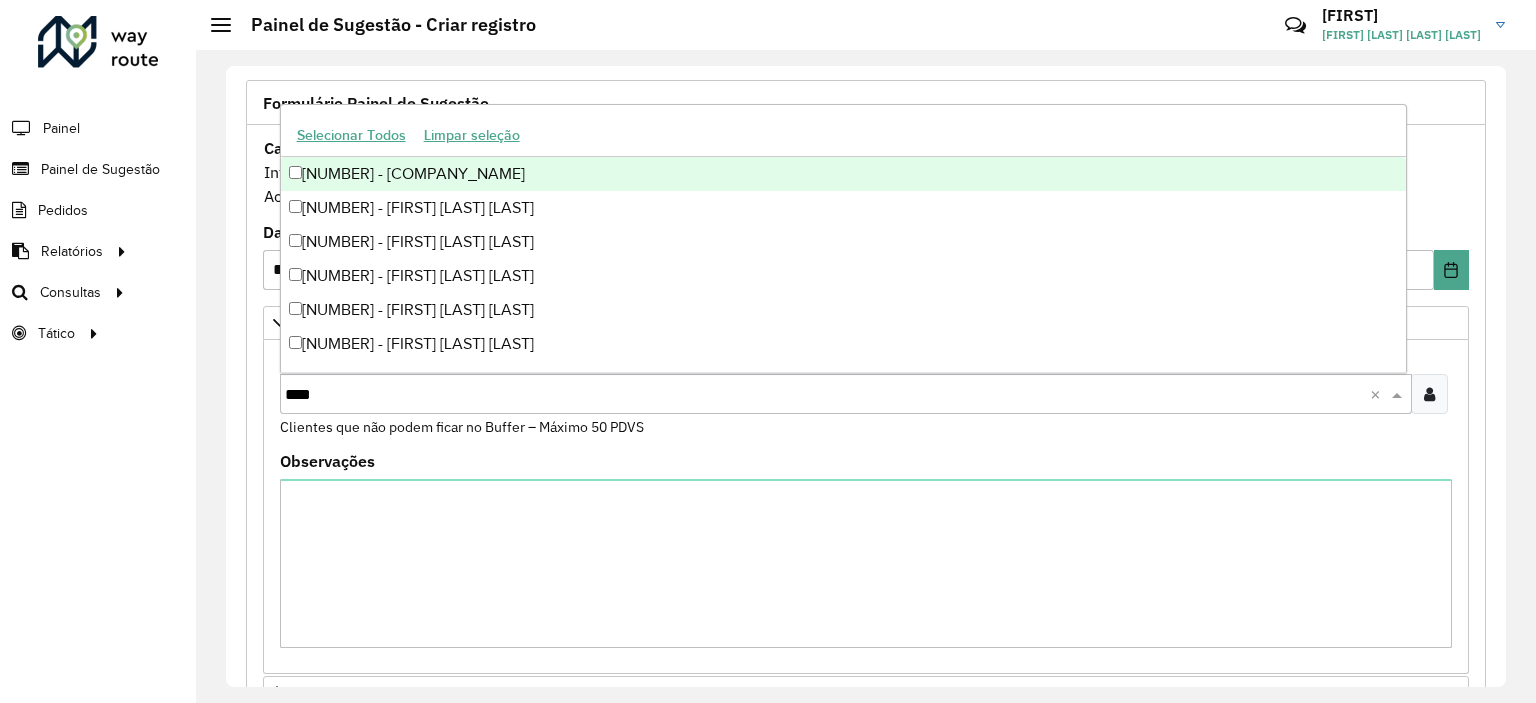type on "*****" 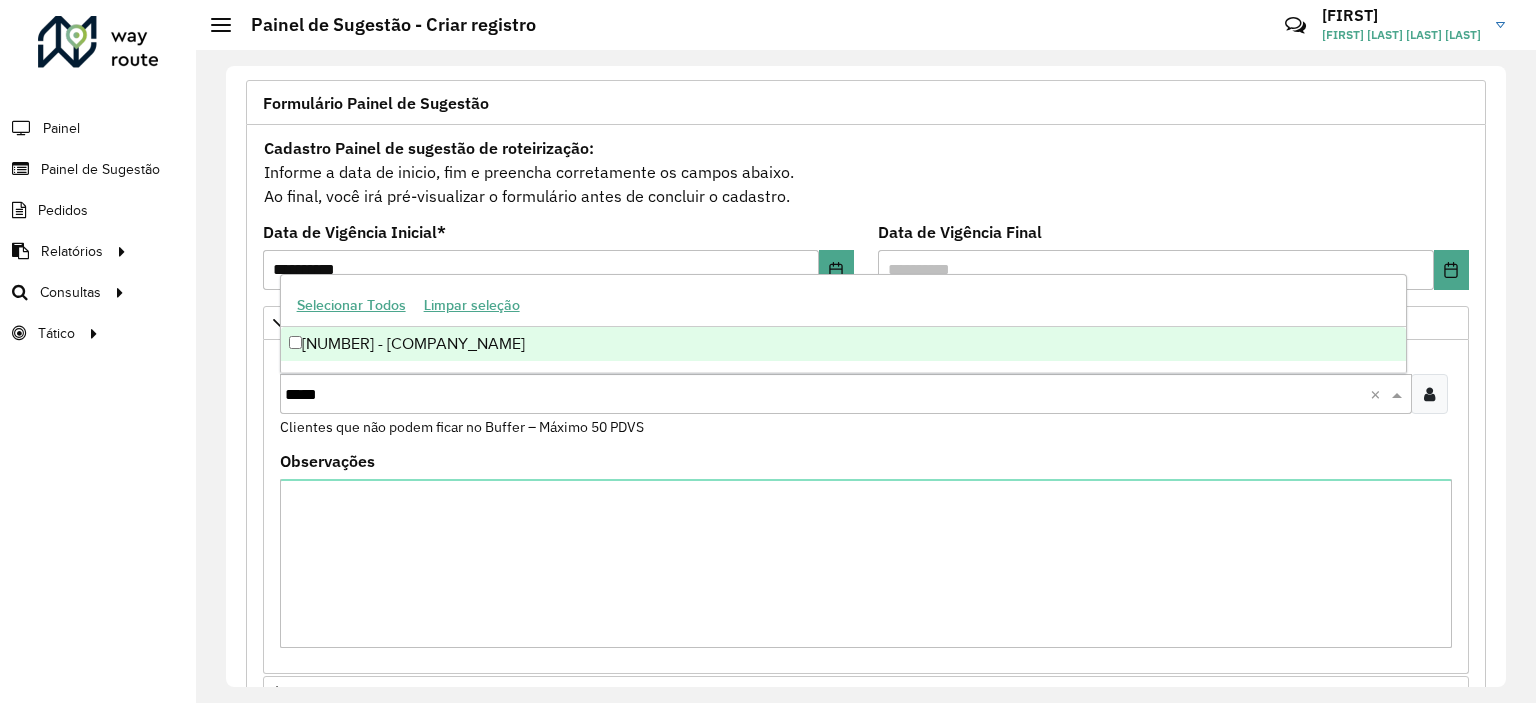 click on "[NUMBER] - [COMPANY_NAME]" at bounding box center [843, 344] 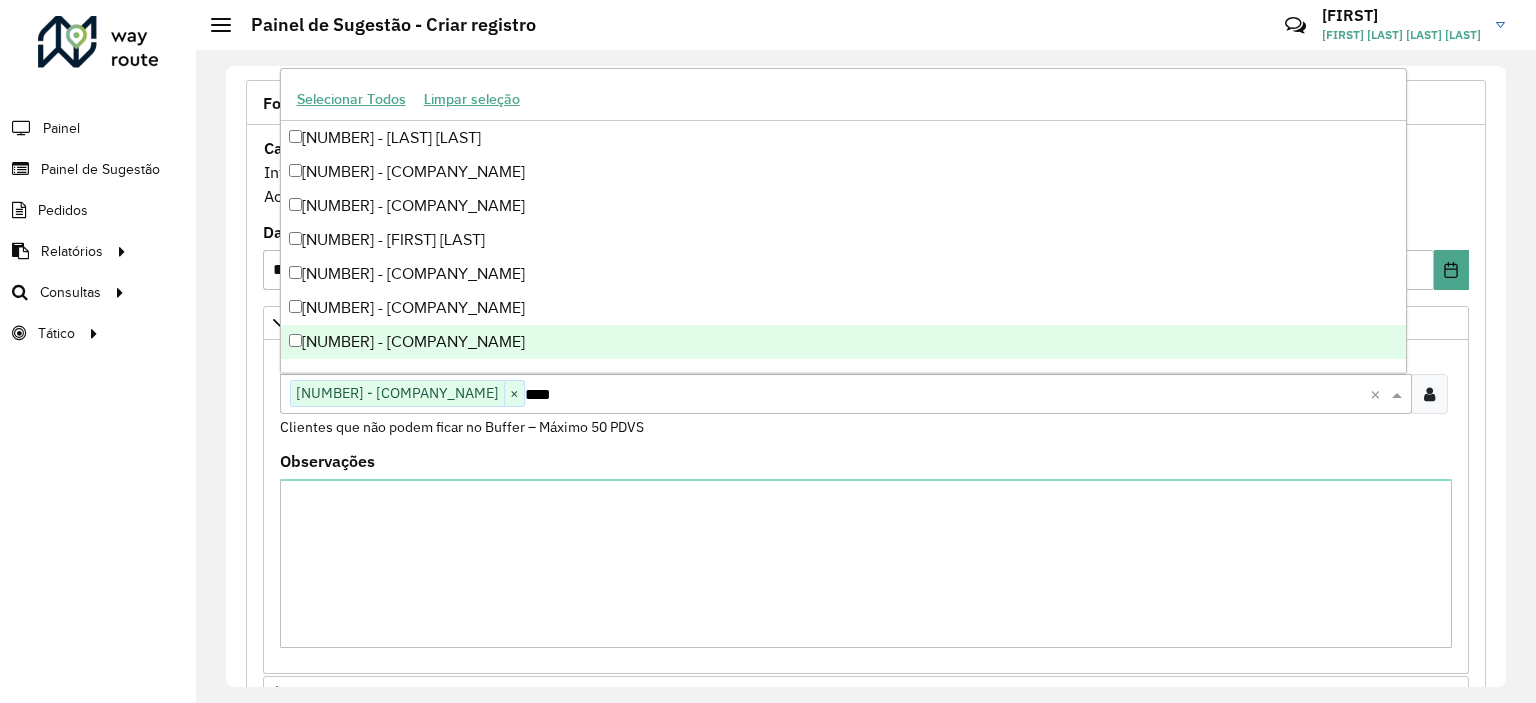 type on "*****" 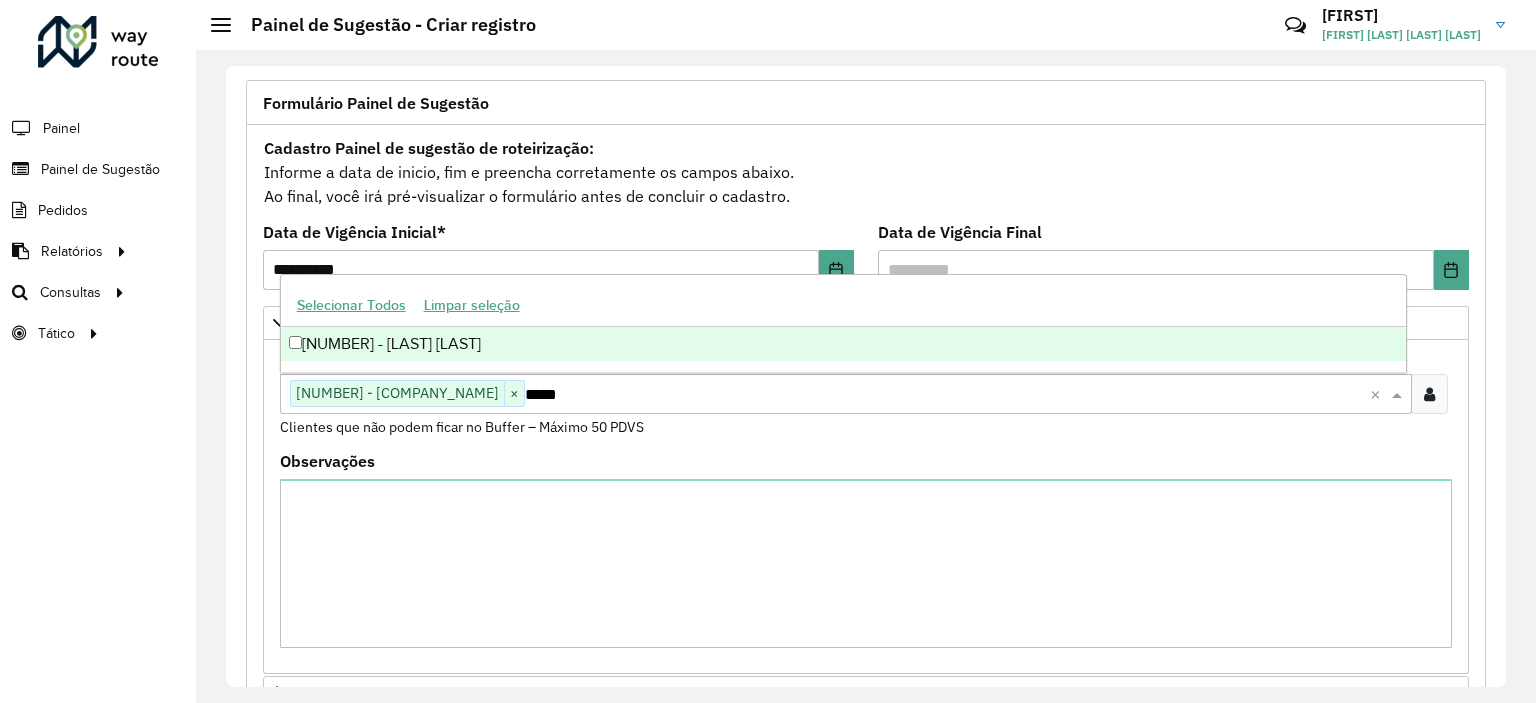 click on "[NUMBER] - [LAST] [LAST]" at bounding box center (843, 344) 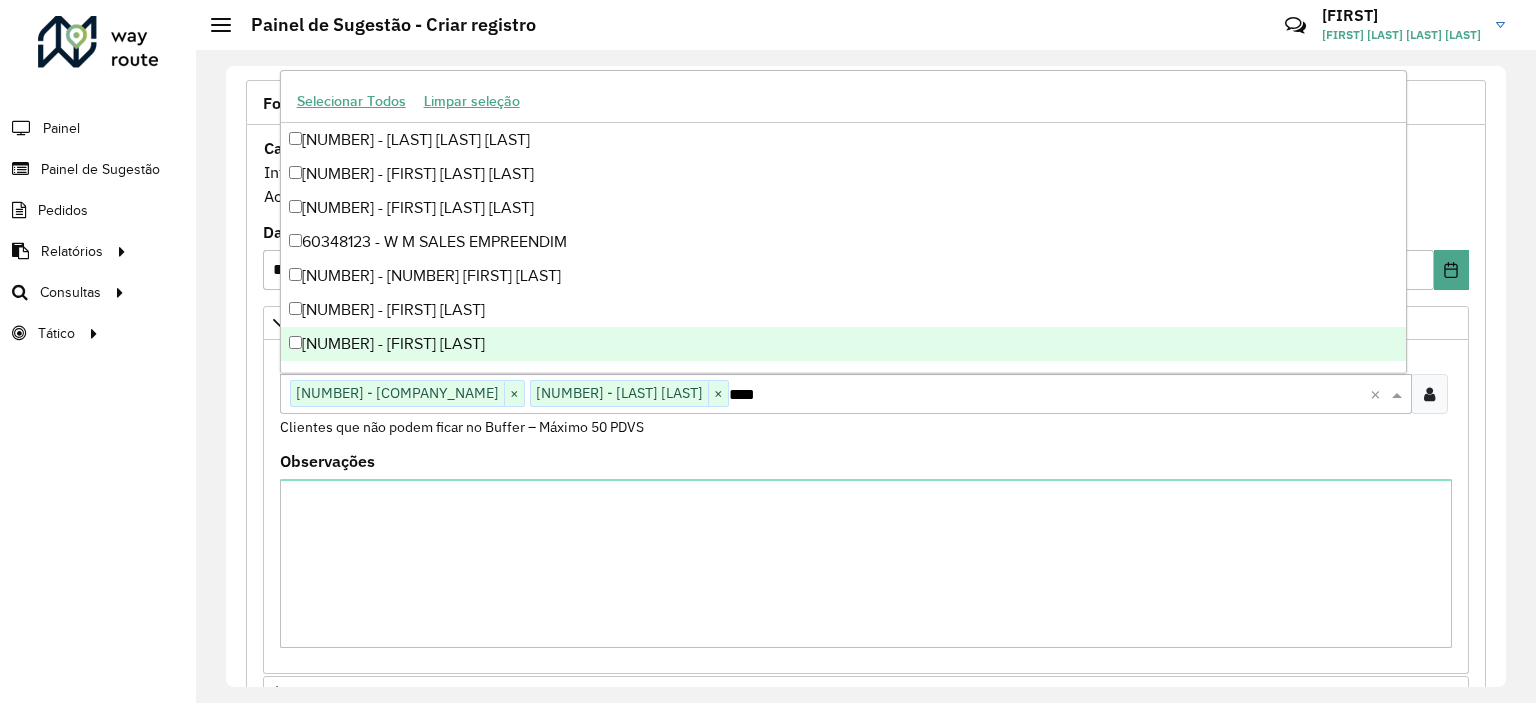 type on "*****" 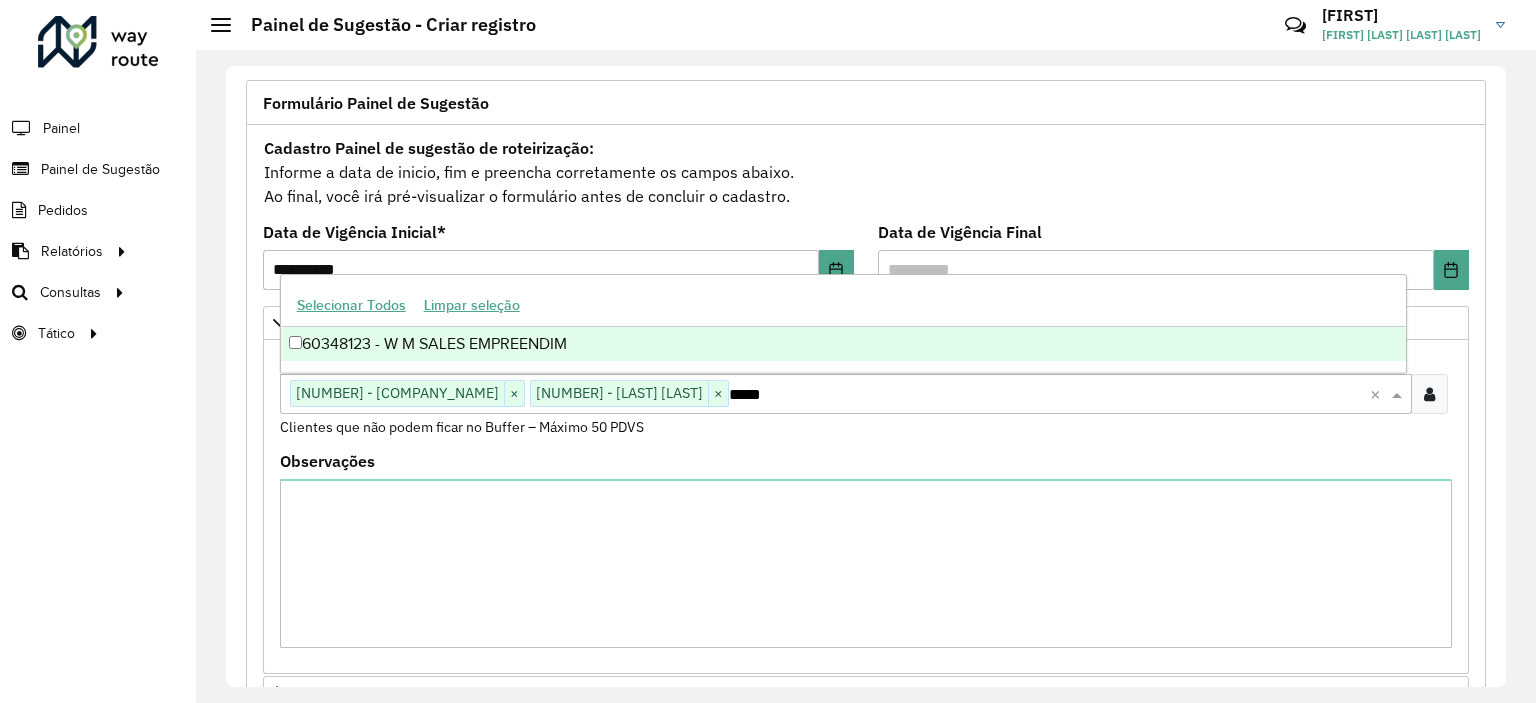 click on "60348123 - W M SALES EMPREENDIM" at bounding box center (843, 344) 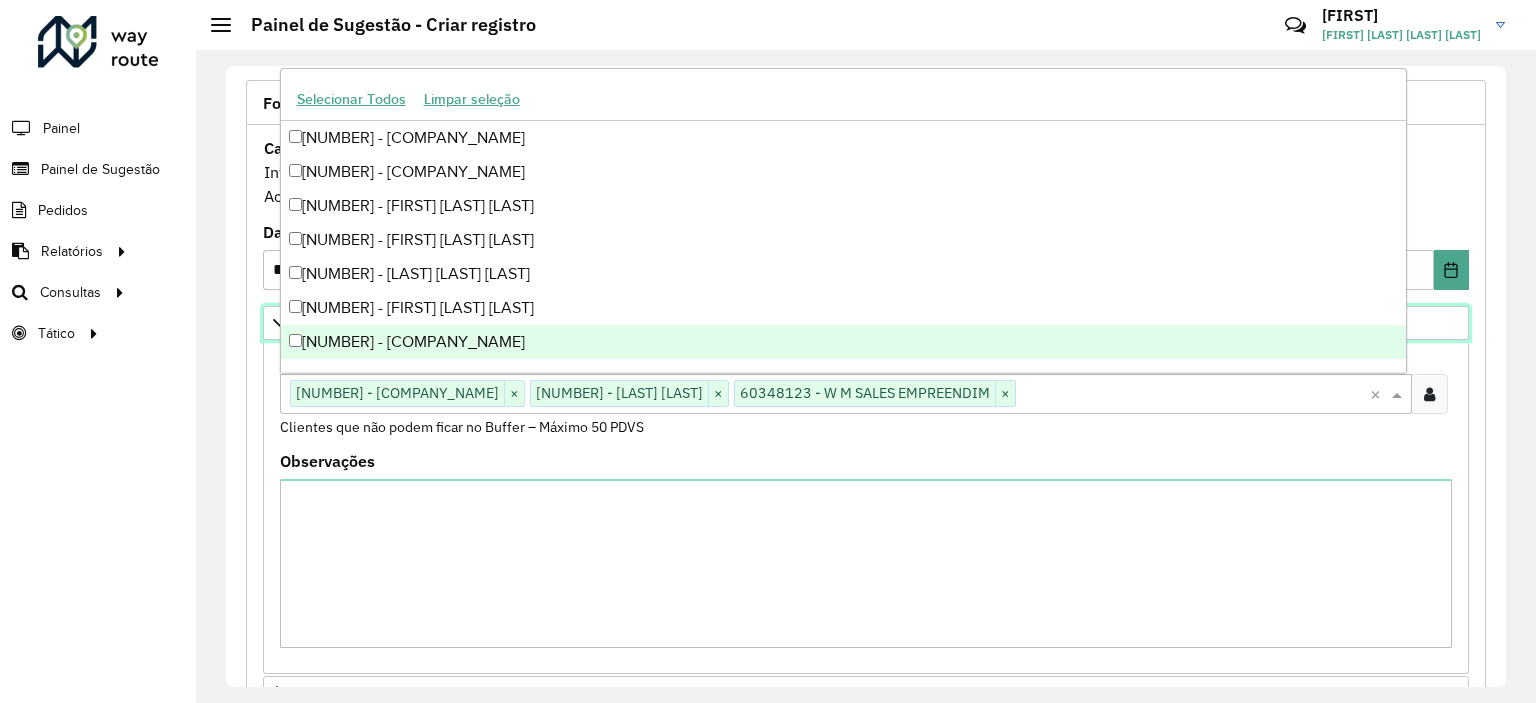 click on "Priorizar Cliente - Não podem ficar no buffer" at bounding box center (866, 323) 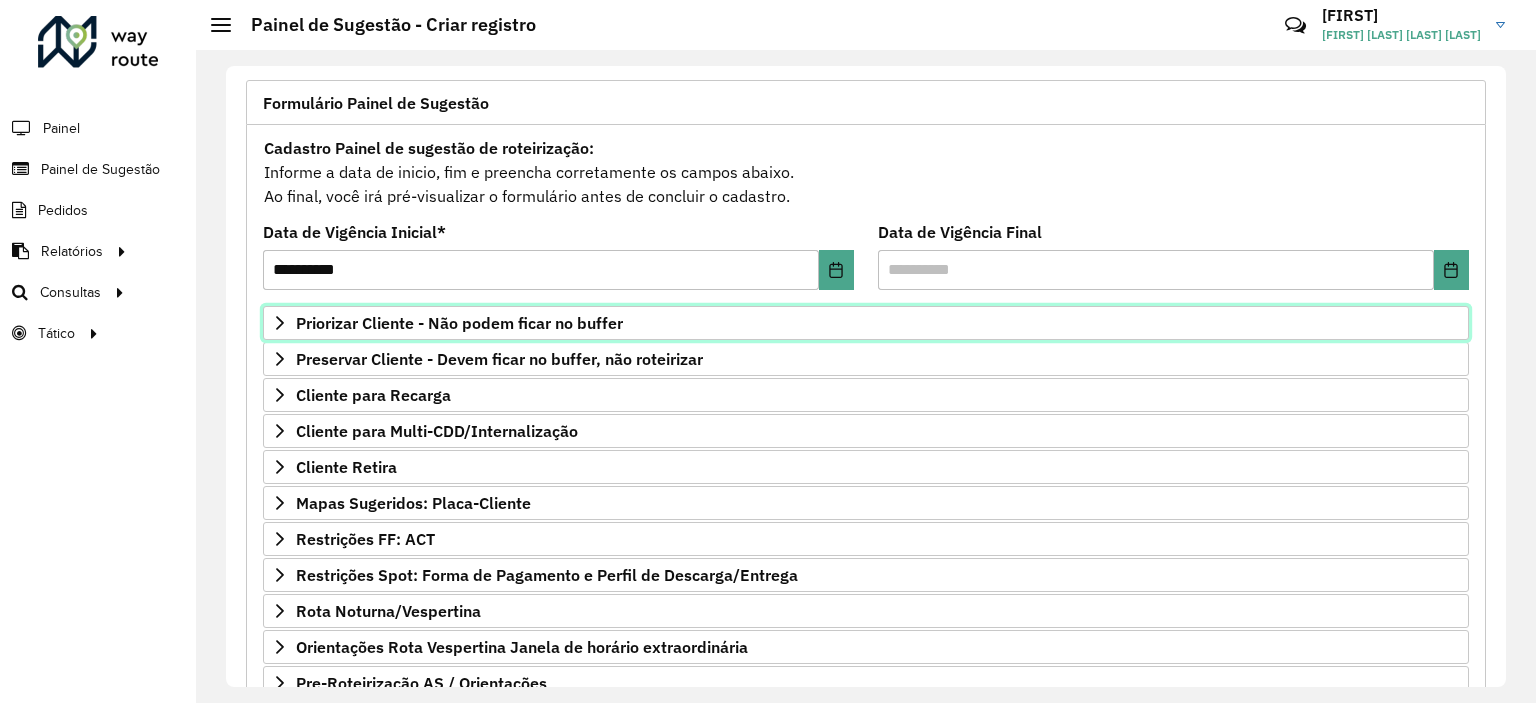 scroll, scrollTop: 286, scrollLeft: 0, axis: vertical 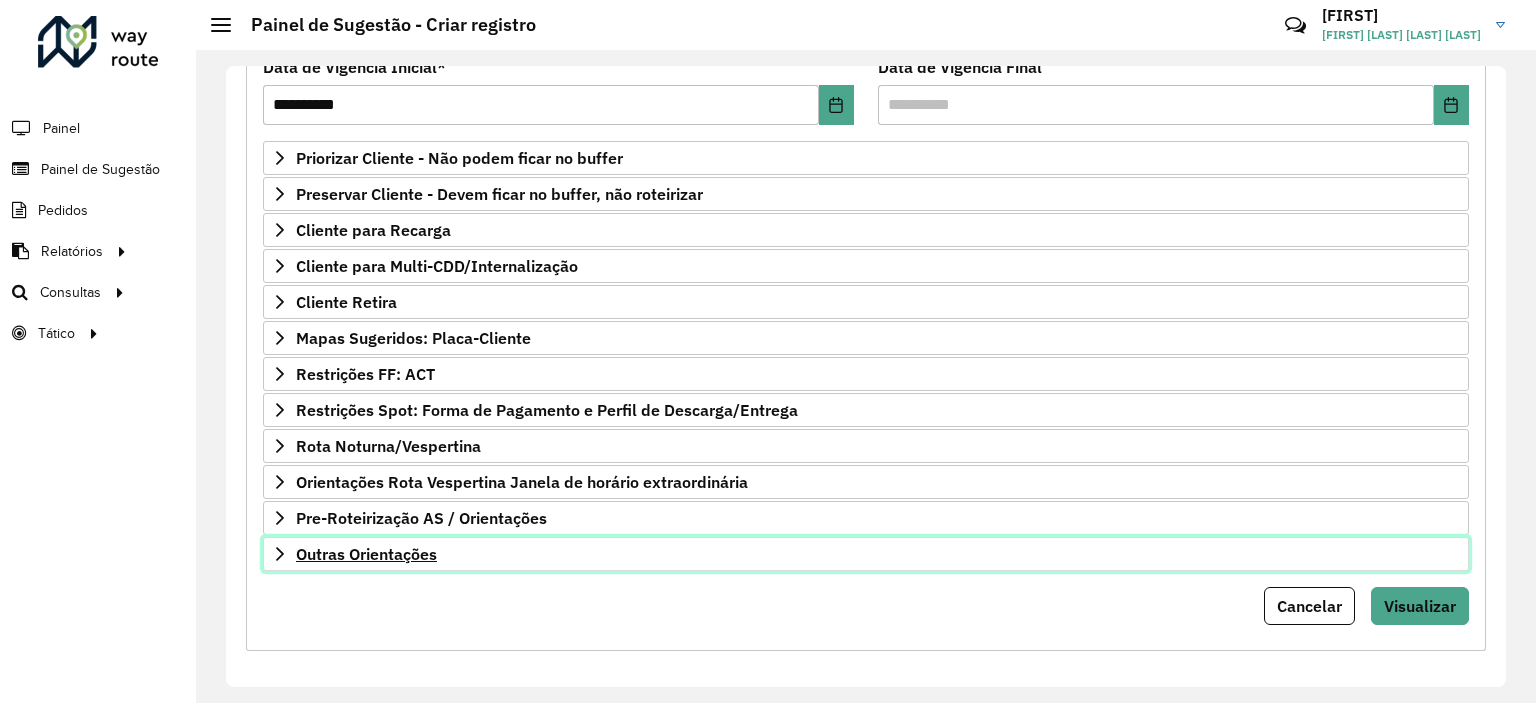 click on "Outras Orientações" at bounding box center (366, 554) 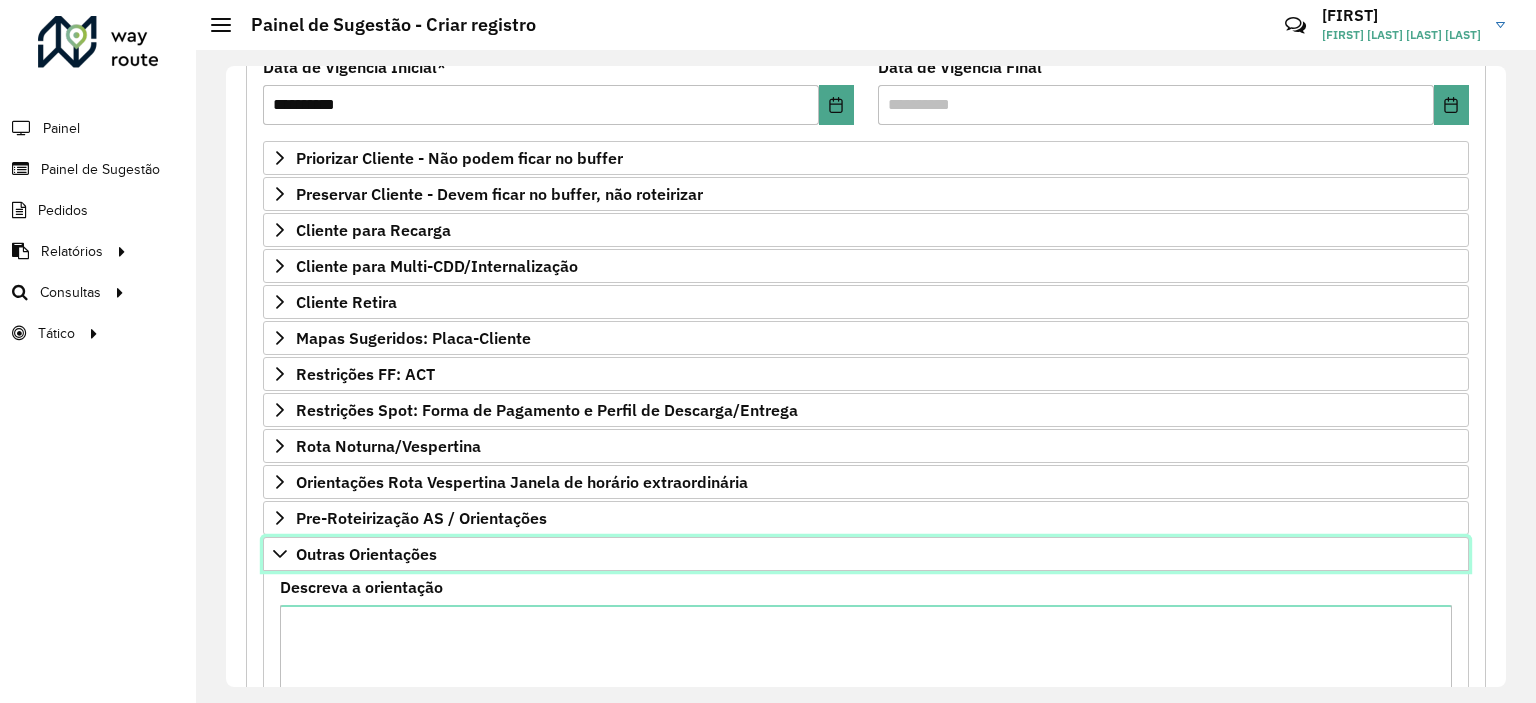 scroll, scrollTop: 516, scrollLeft: 0, axis: vertical 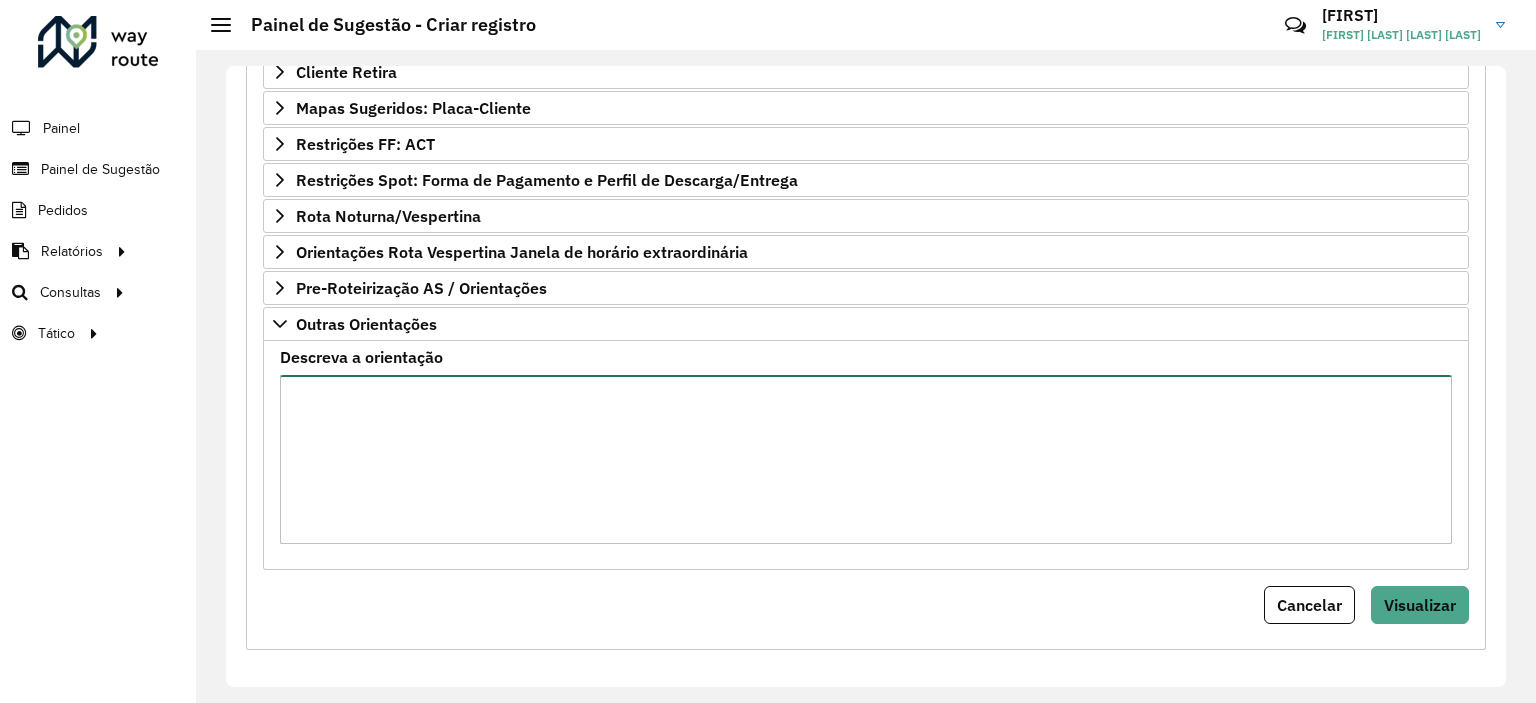 click on "Descreva a orientação" at bounding box center (866, 459) 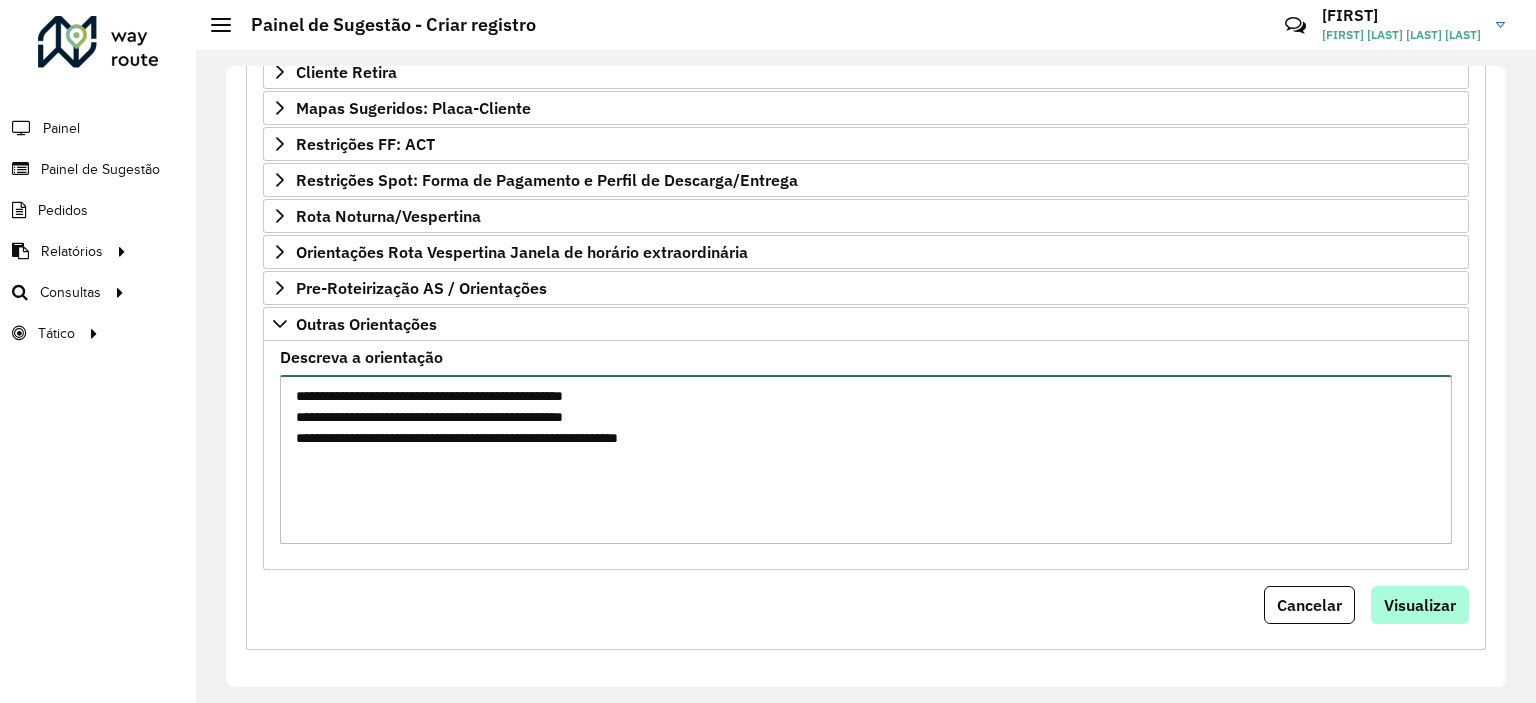 type on "**********" 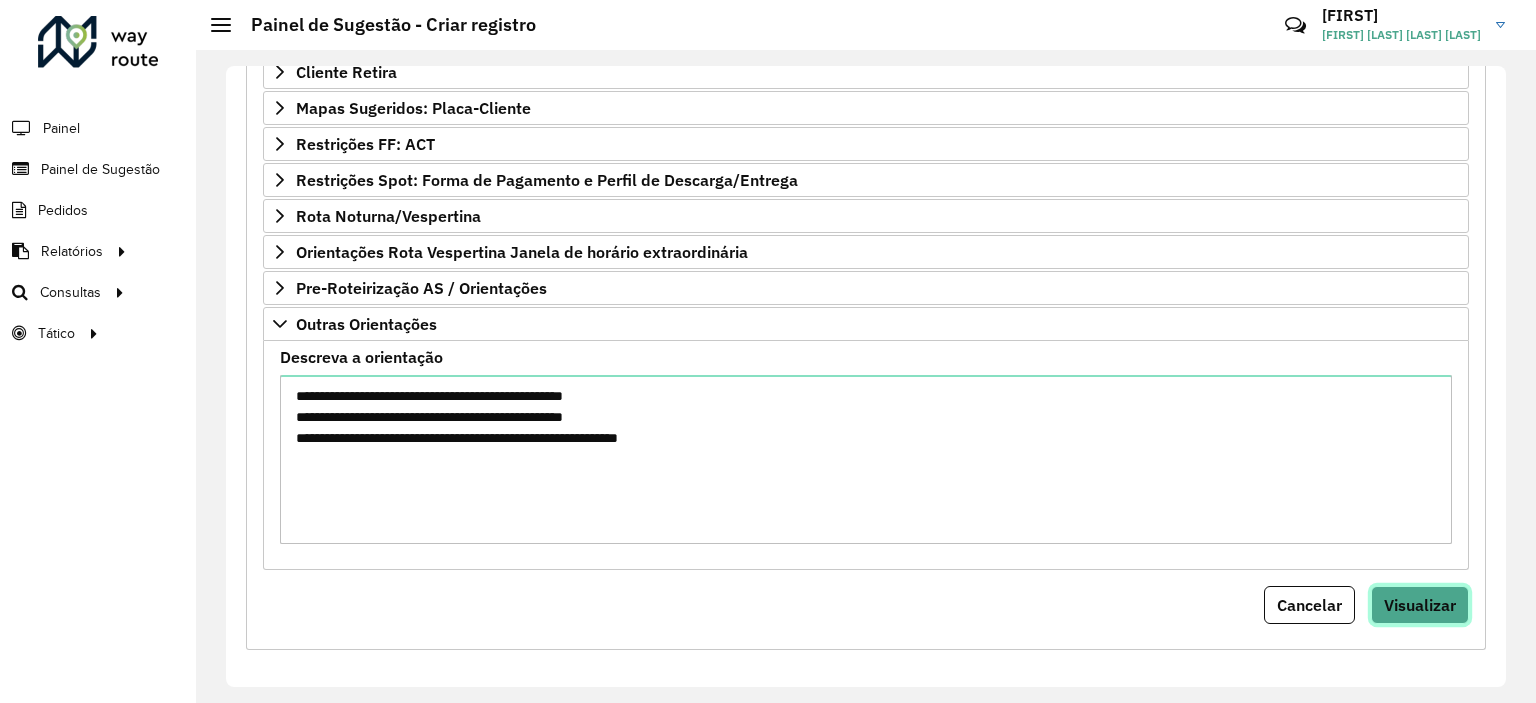 click on "Visualizar" at bounding box center (1420, 605) 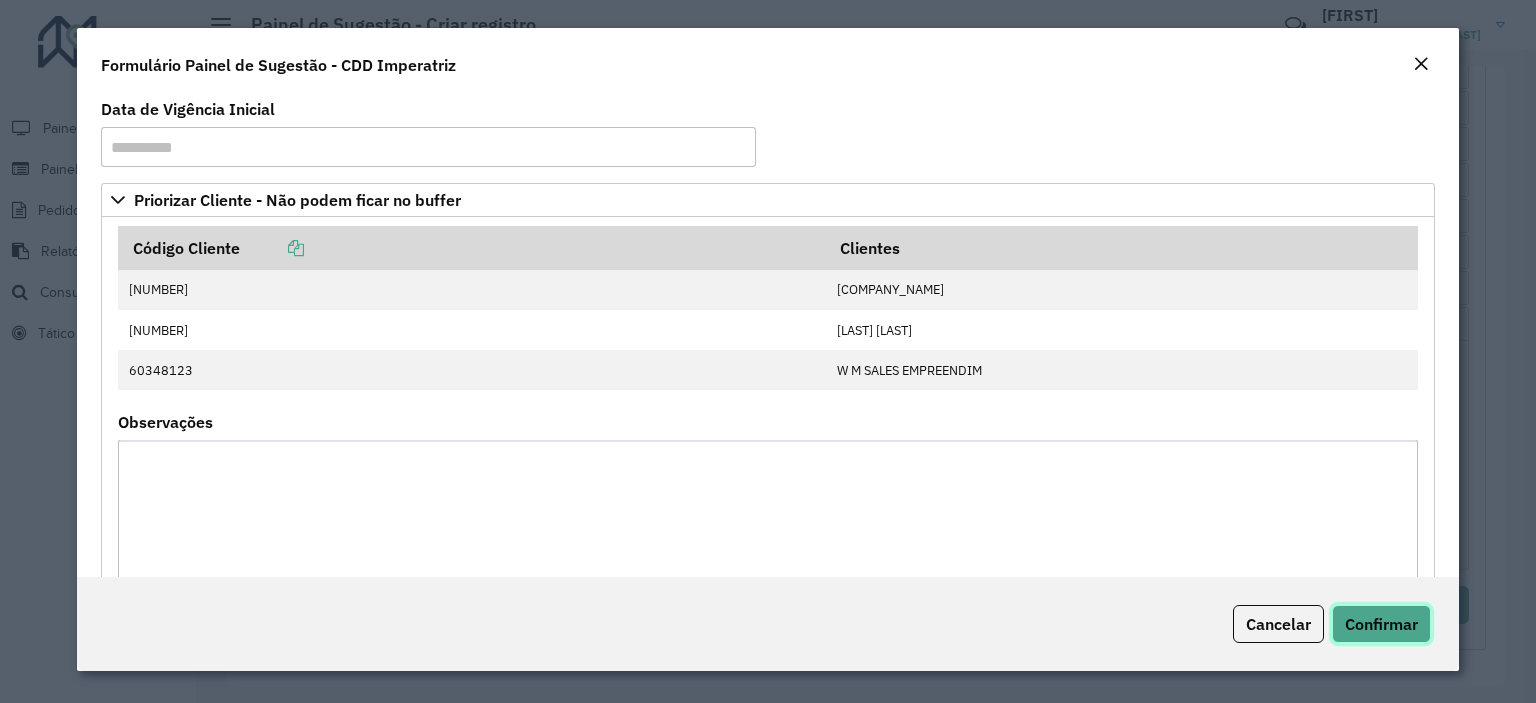 click on "Confirmar" 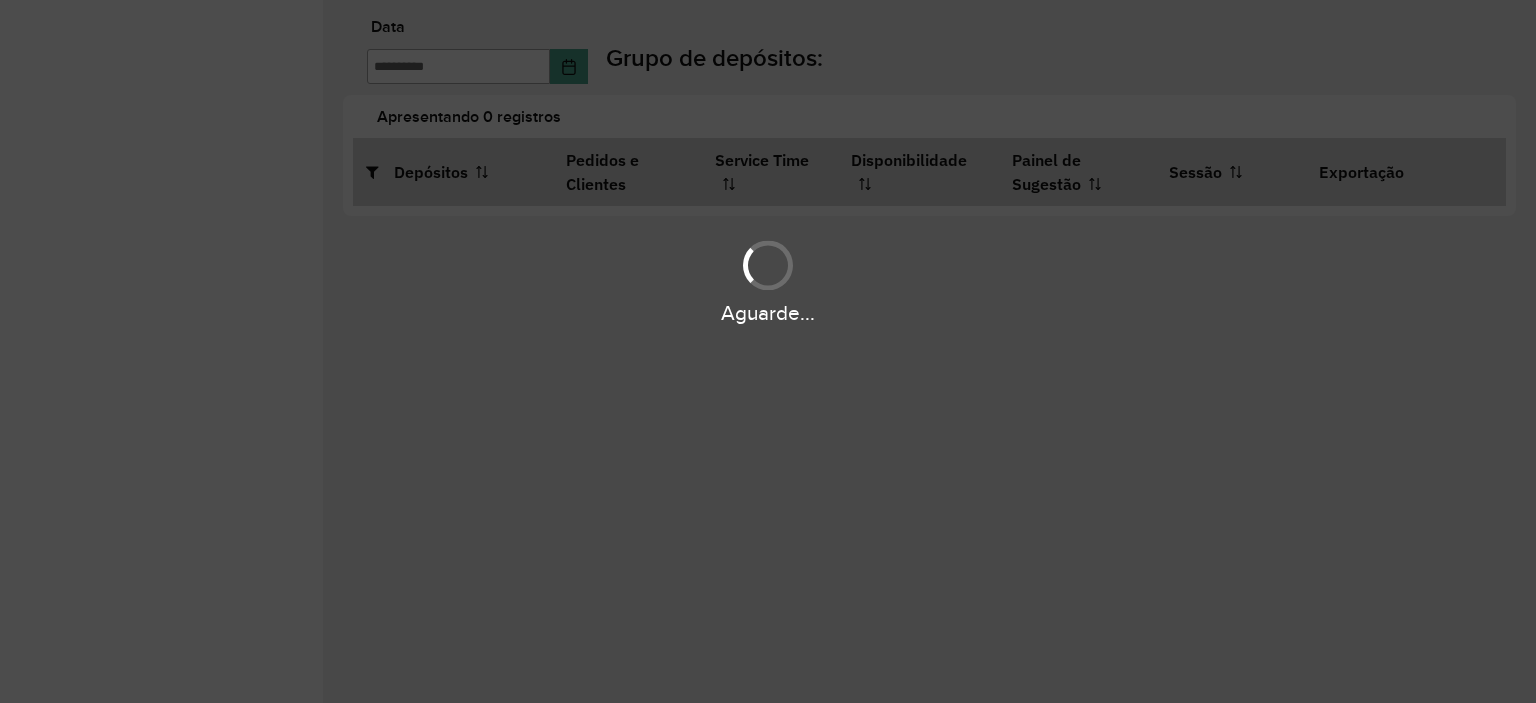 scroll, scrollTop: 0, scrollLeft: 0, axis: both 